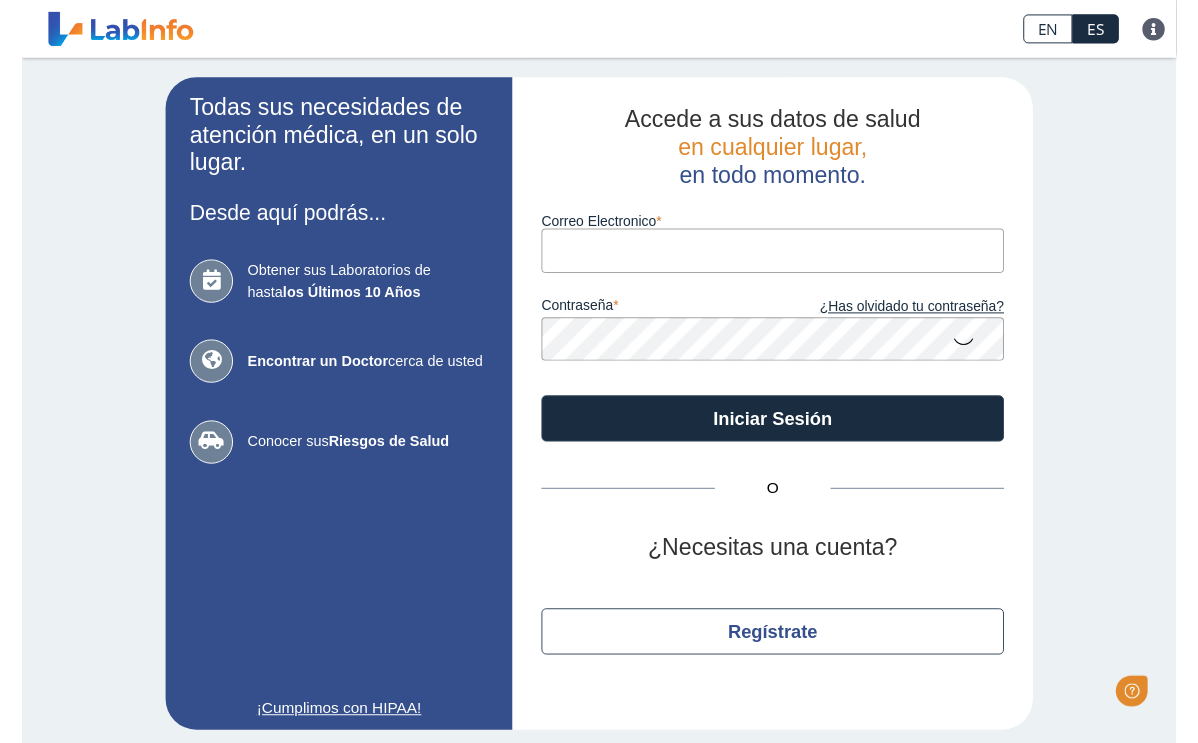 scroll, scrollTop: 0, scrollLeft: 0, axis: both 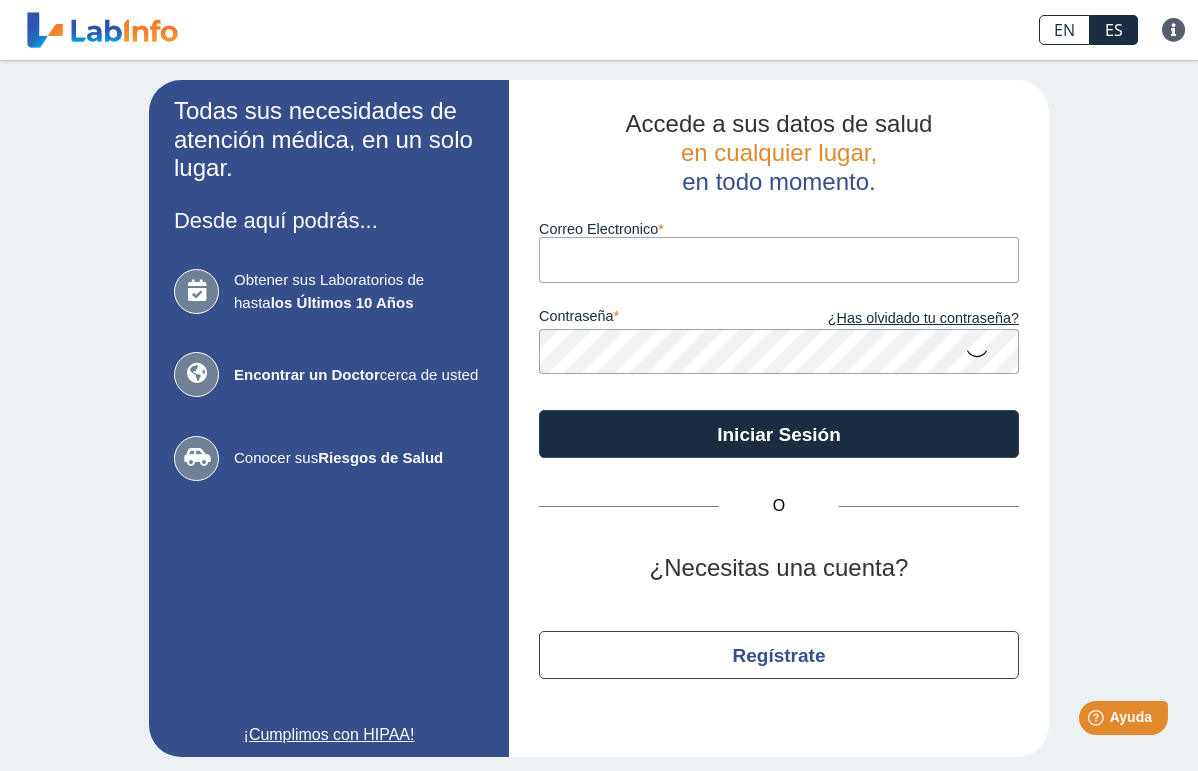type on "[EMAIL_ADDRESS][DOMAIN_NAME]" 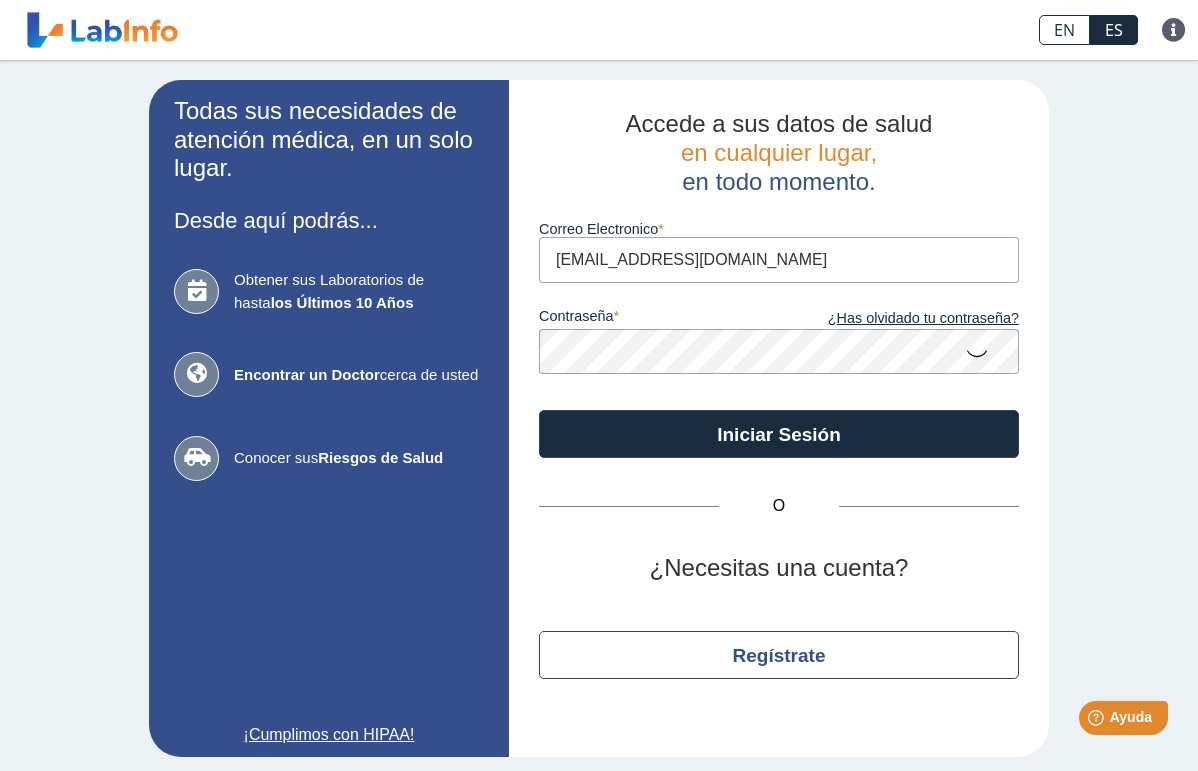 click on "Iniciar Sesión" 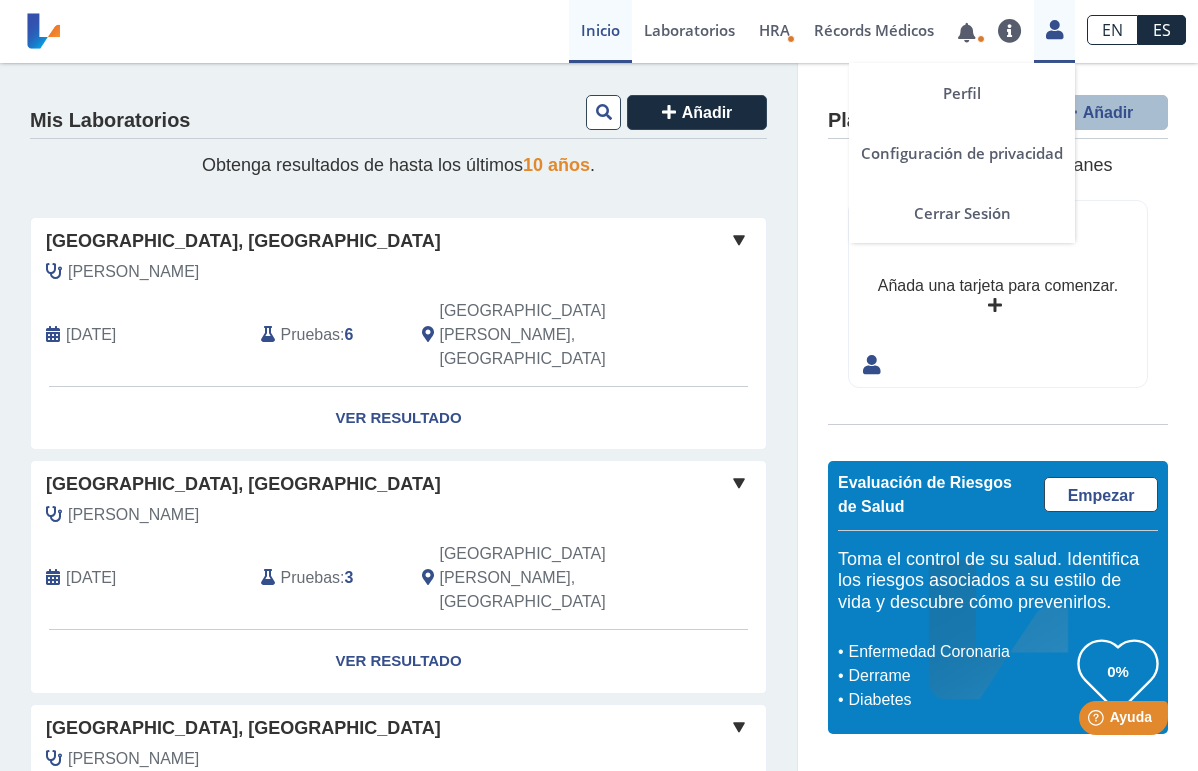 click at bounding box center (1054, 29) 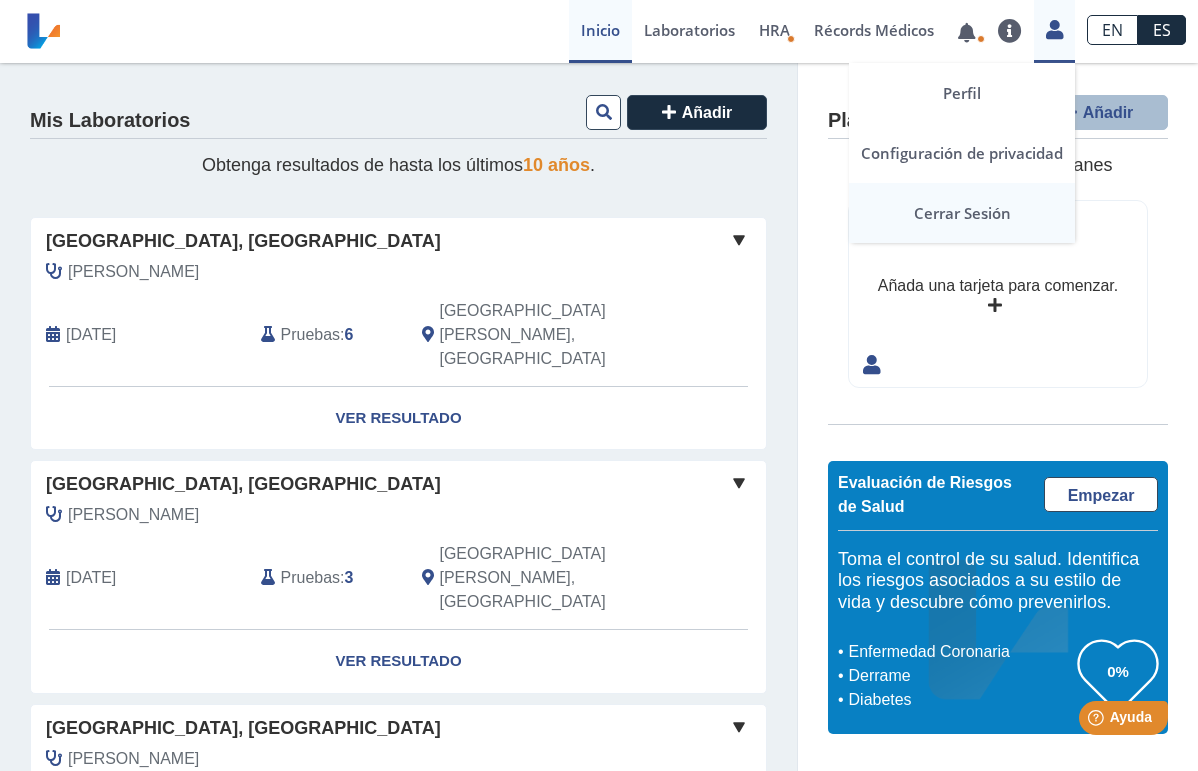 click on "Cerrar Sesión" at bounding box center [962, 213] 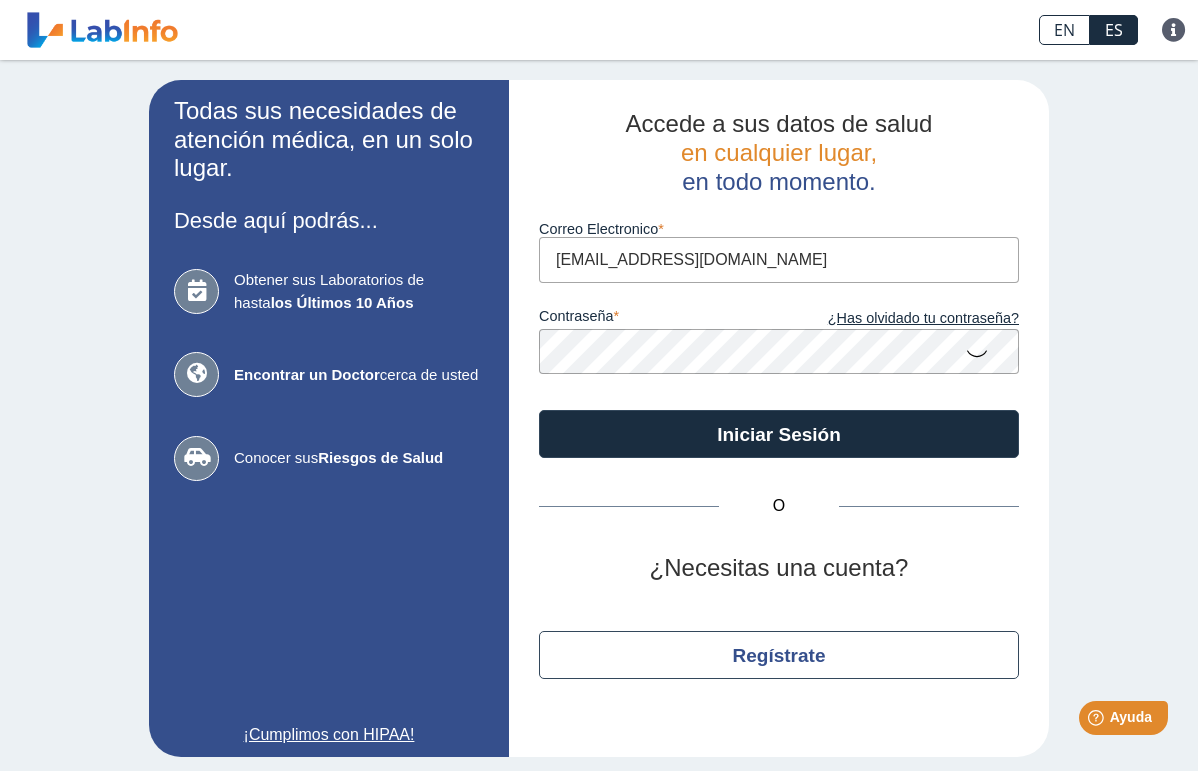type on "[EMAIL_ADDRESS][DOMAIN_NAME]" 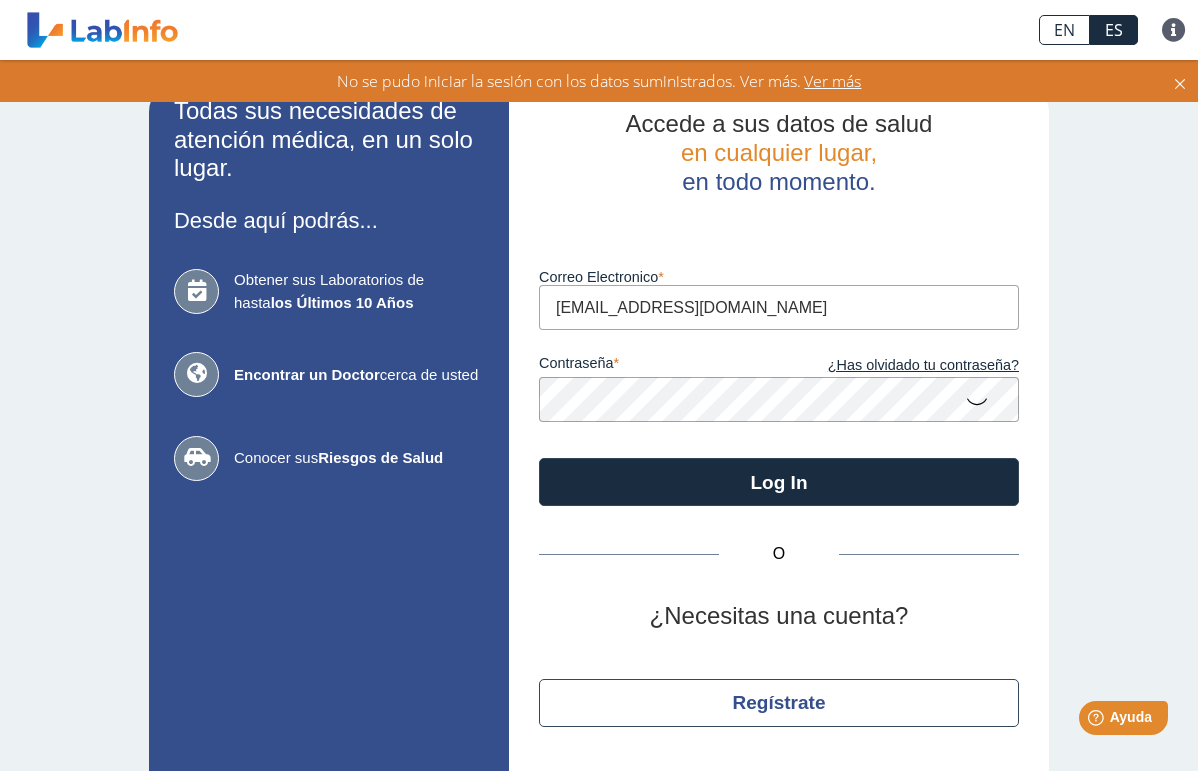 click on "Log In" 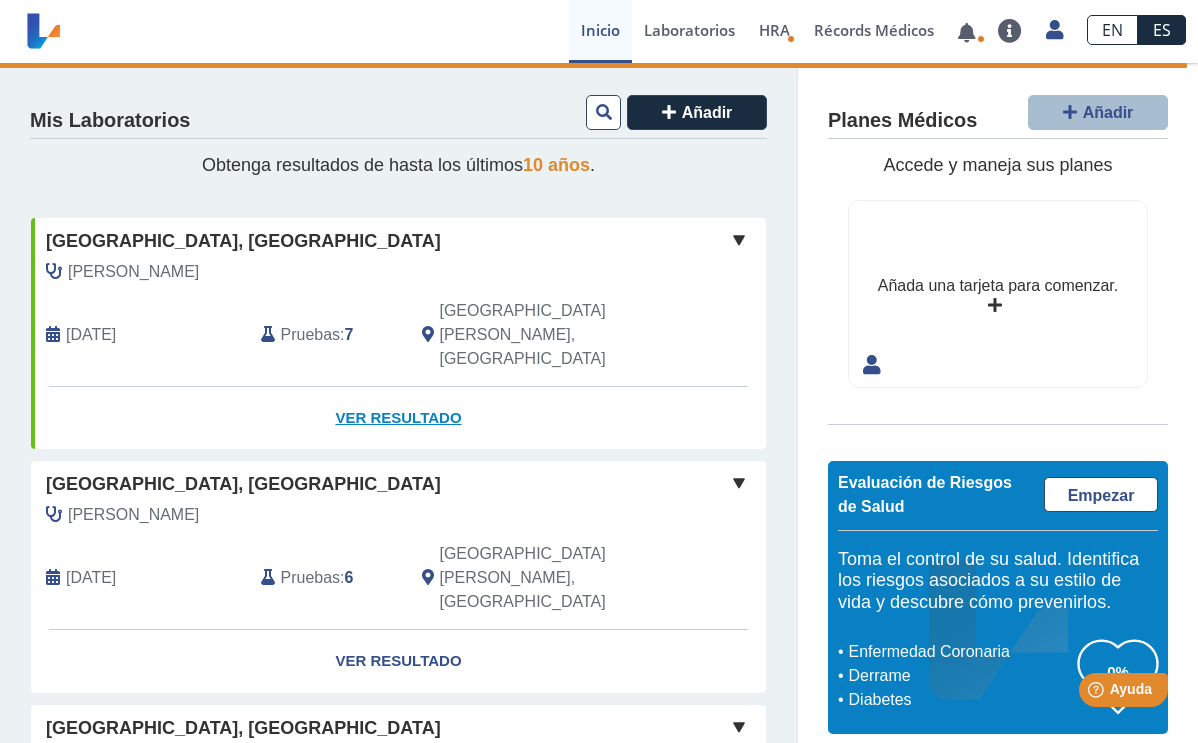 scroll, scrollTop: 0, scrollLeft: 0, axis: both 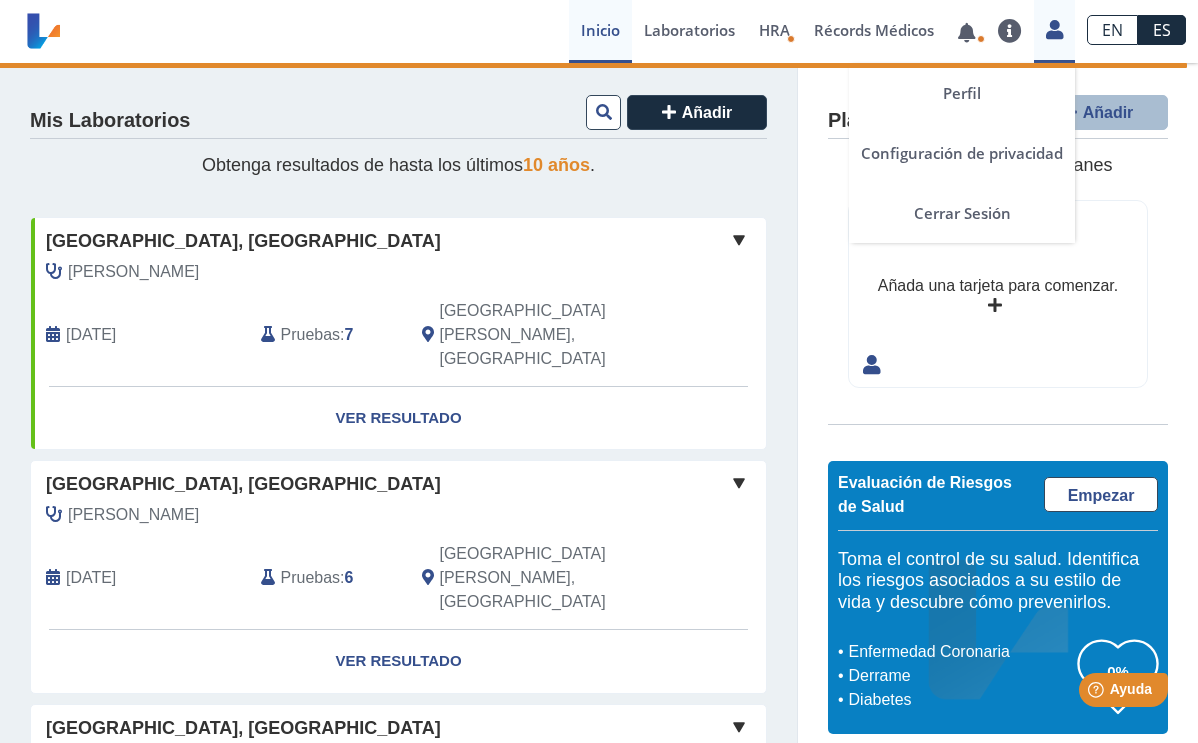 click at bounding box center [1054, 29] 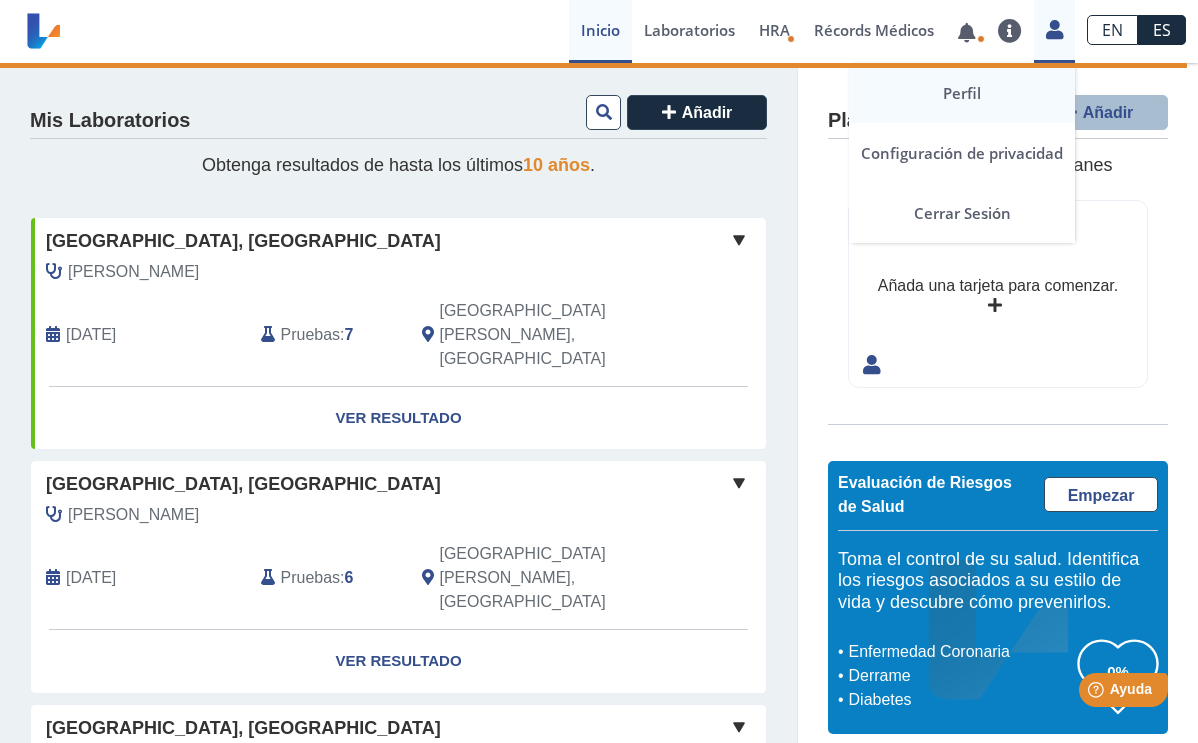 click on "Perfil" at bounding box center [962, 93] 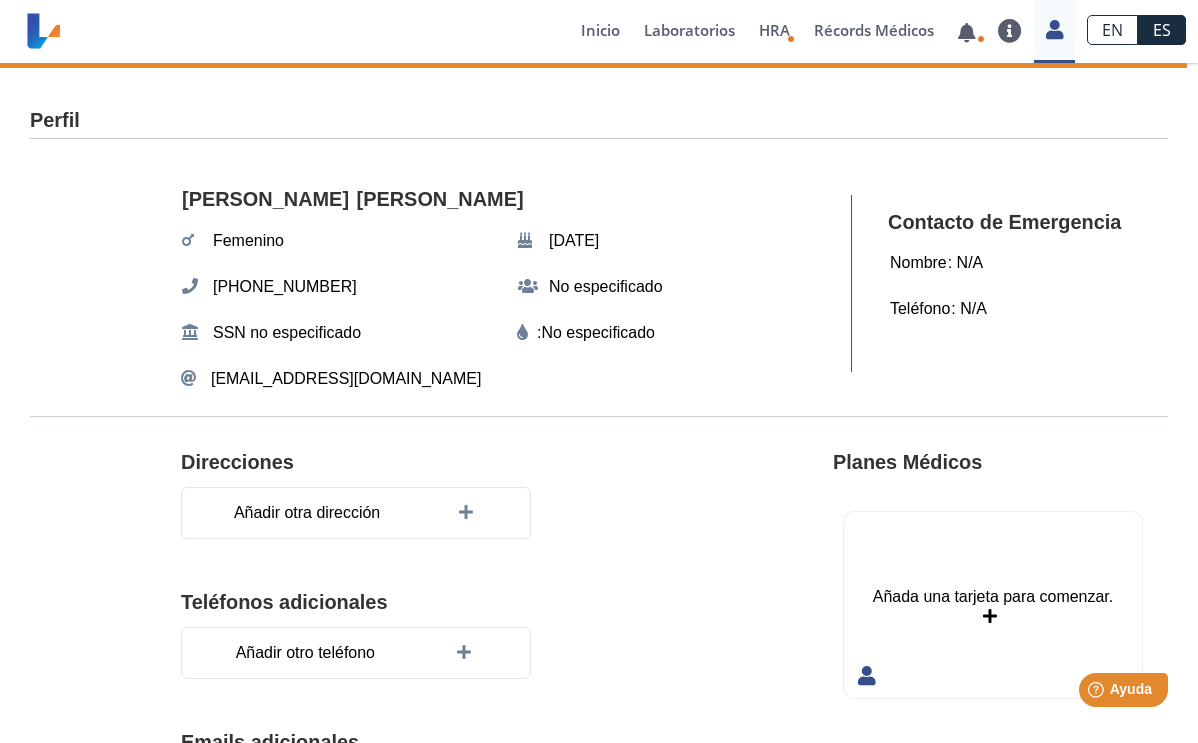 scroll, scrollTop: 0, scrollLeft: 0, axis: both 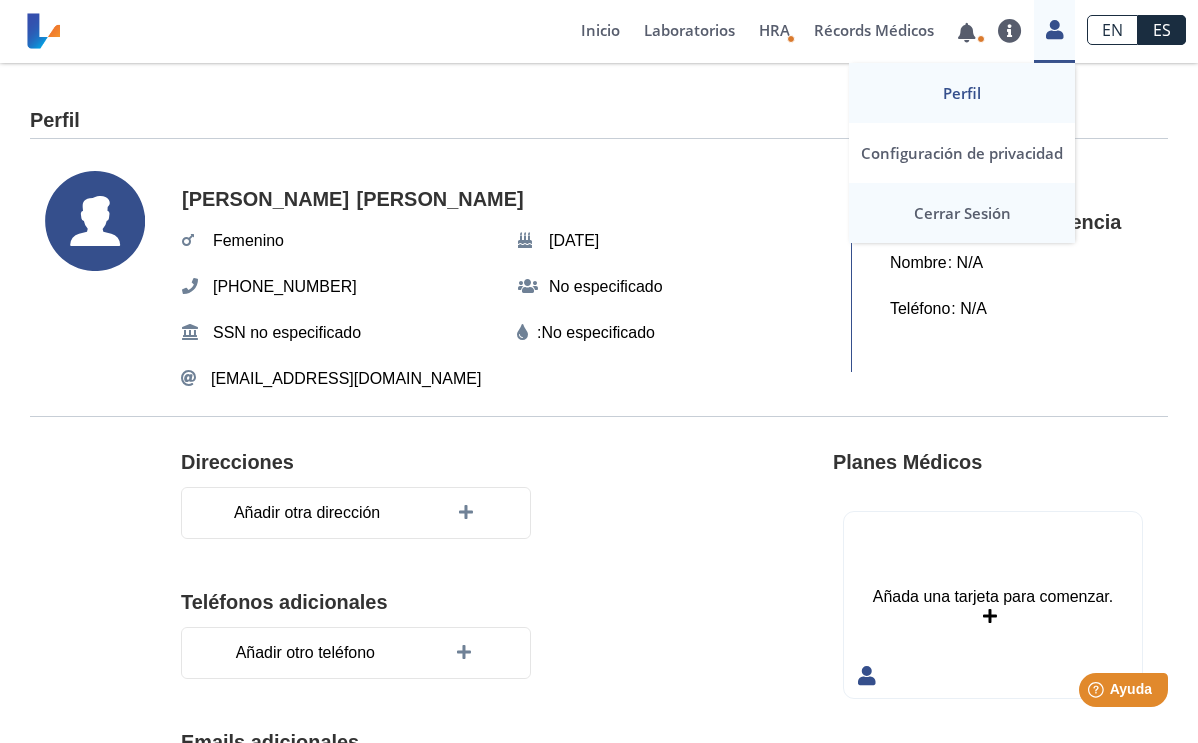 click on "Cerrar Sesión" at bounding box center (962, 213) 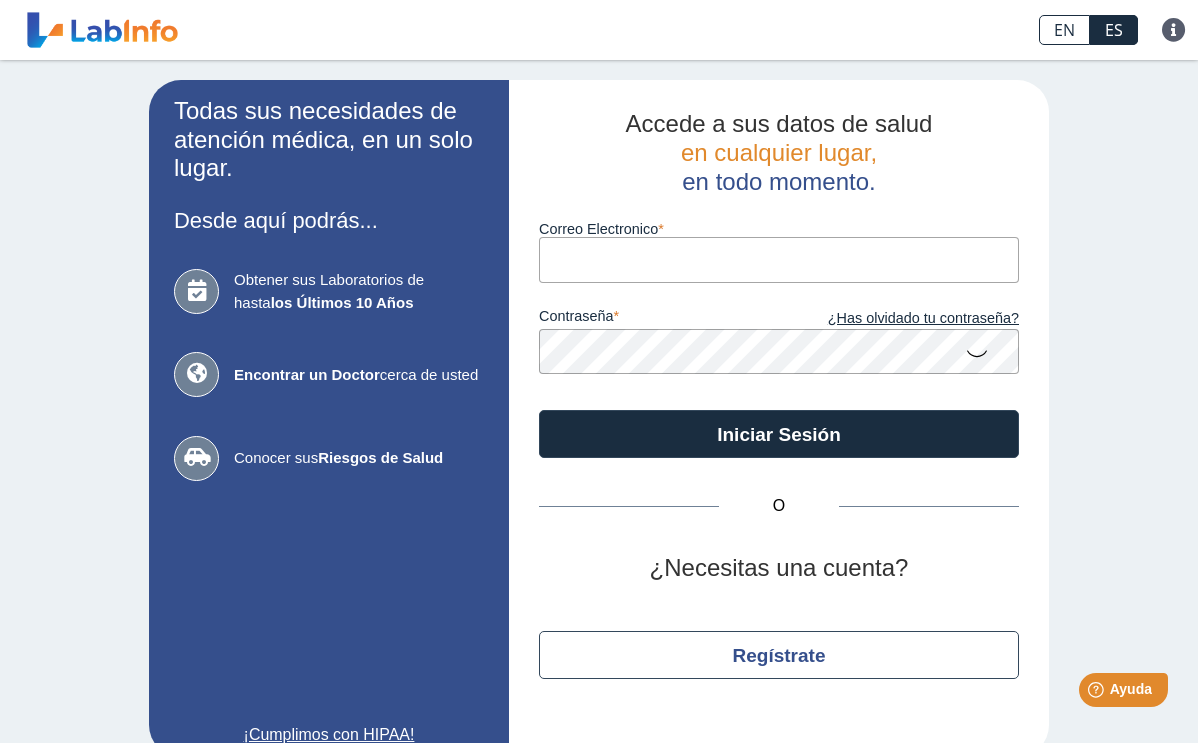 type on "[EMAIL_ADDRESS][DOMAIN_NAME]" 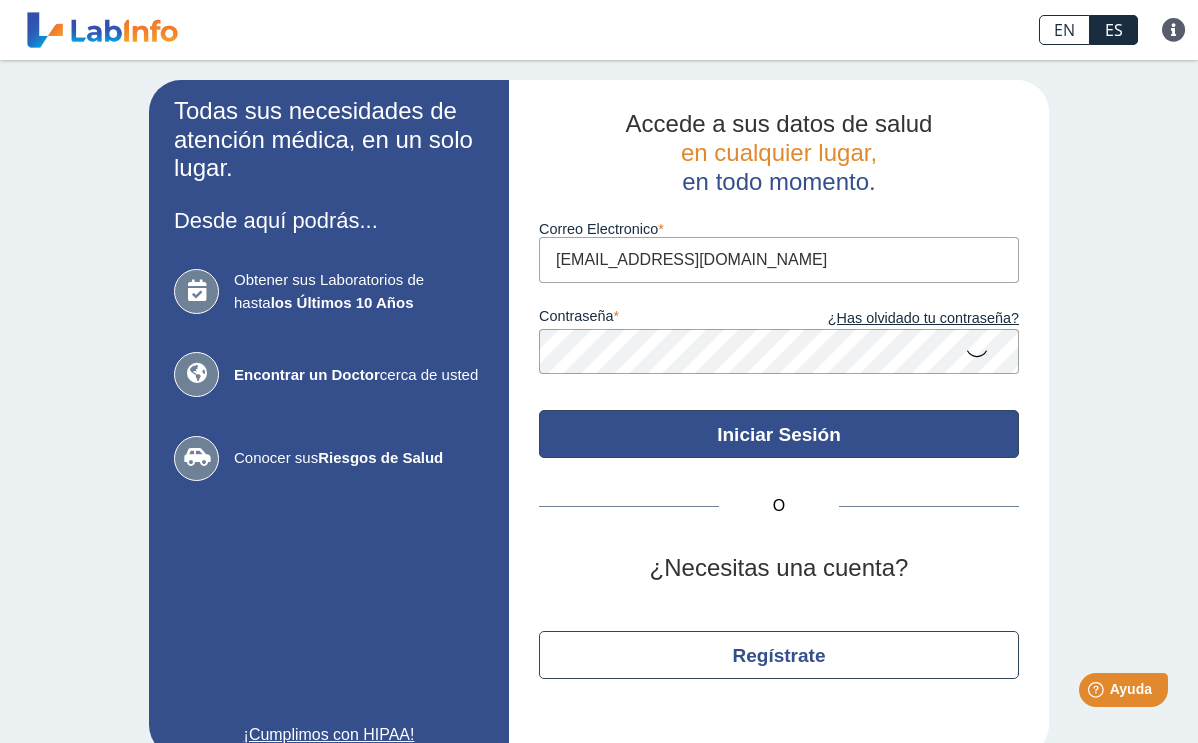click on "Iniciar Sesión" 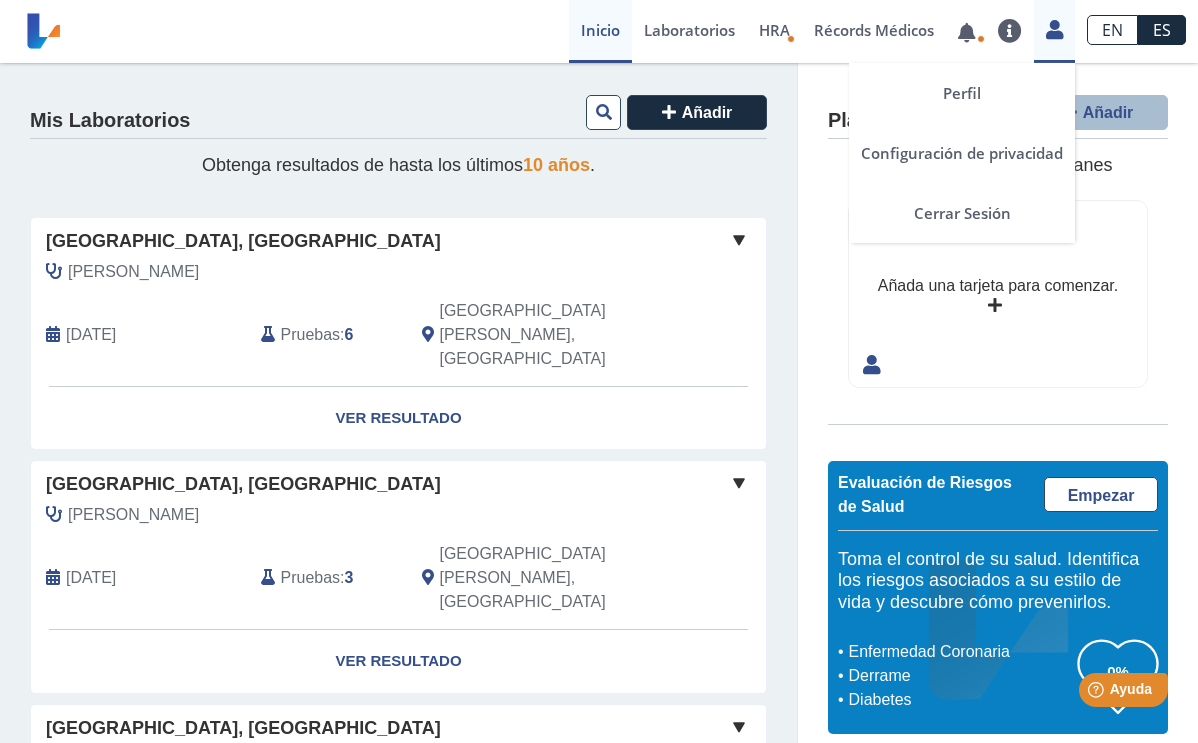click at bounding box center (1054, 27) 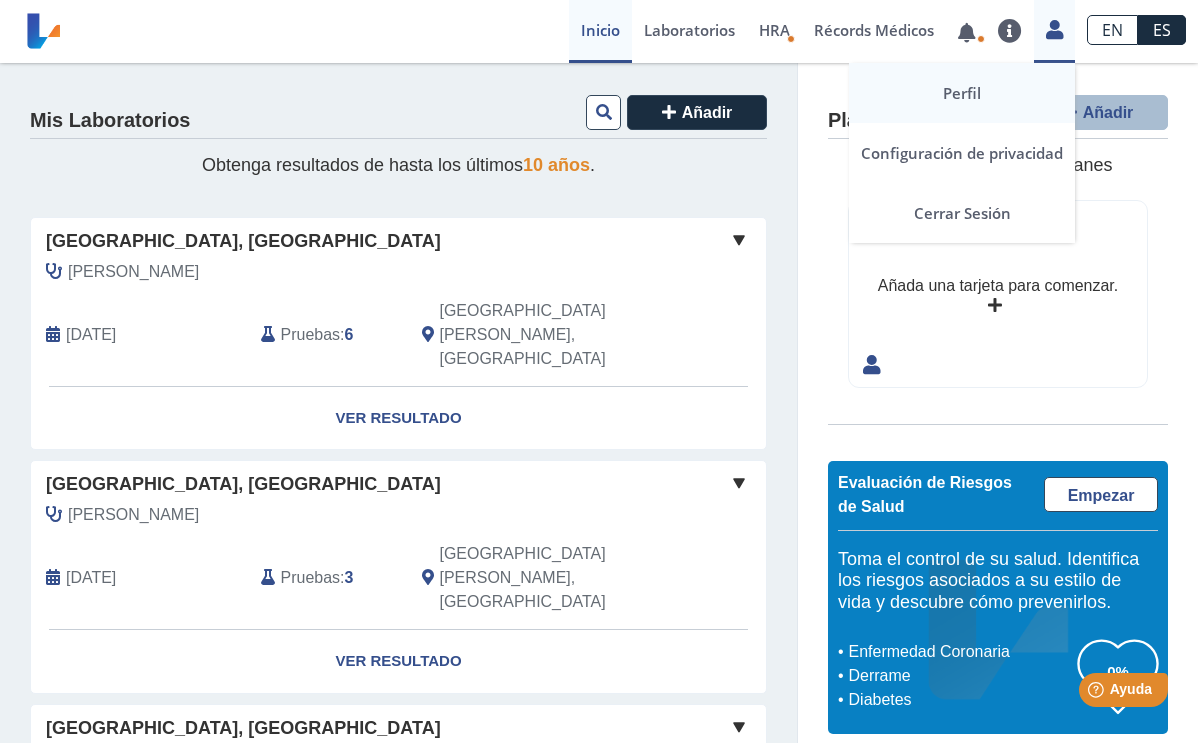 click on "Perfil" at bounding box center (962, 93) 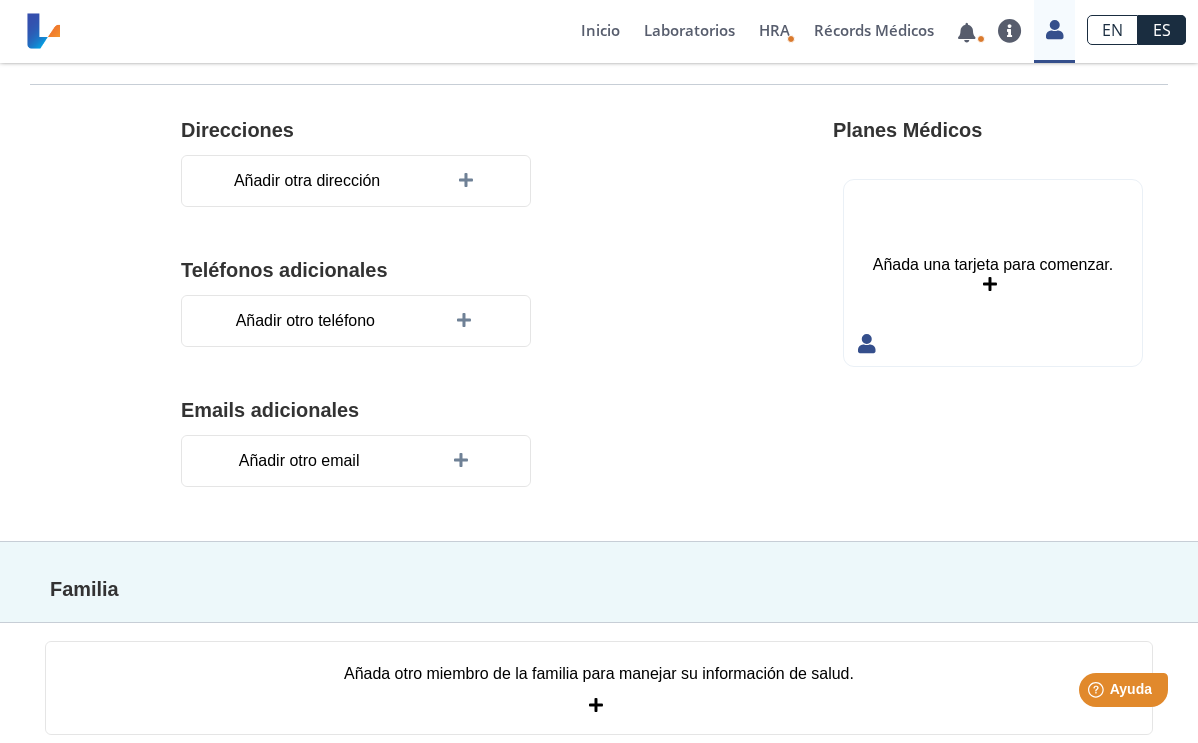 scroll, scrollTop: 339, scrollLeft: 0, axis: vertical 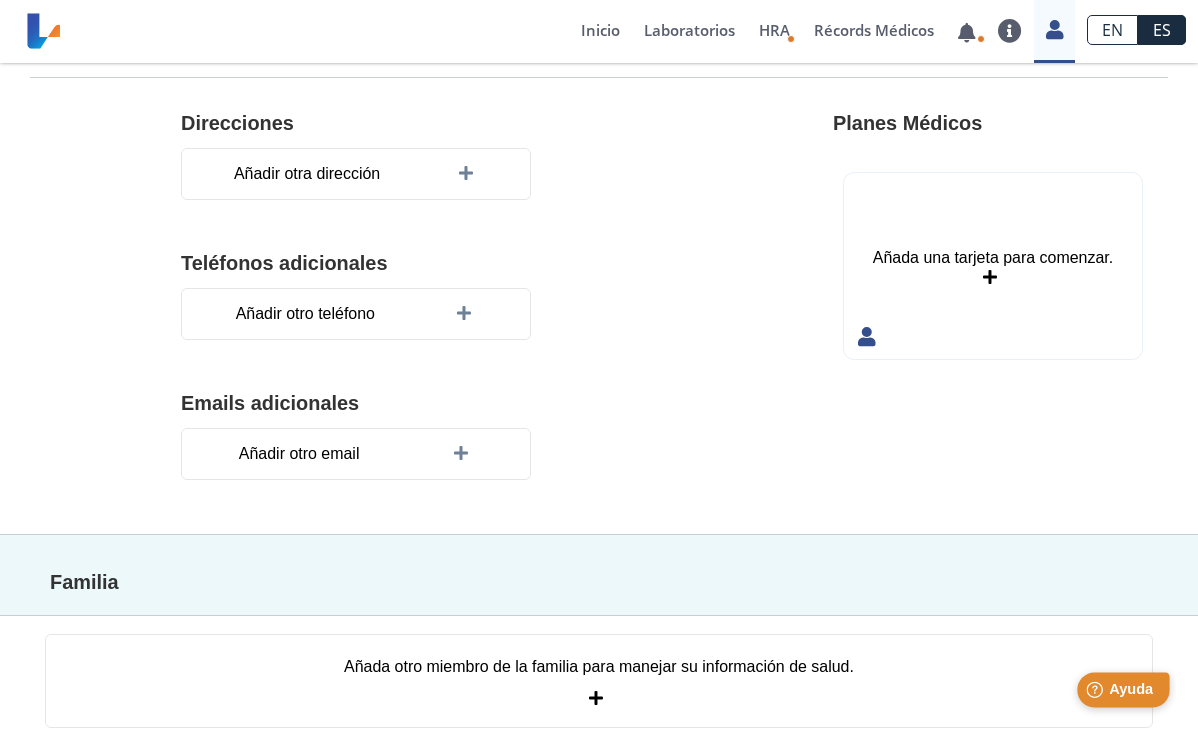 click on "Ayuda" at bounding box center [1131, 689] 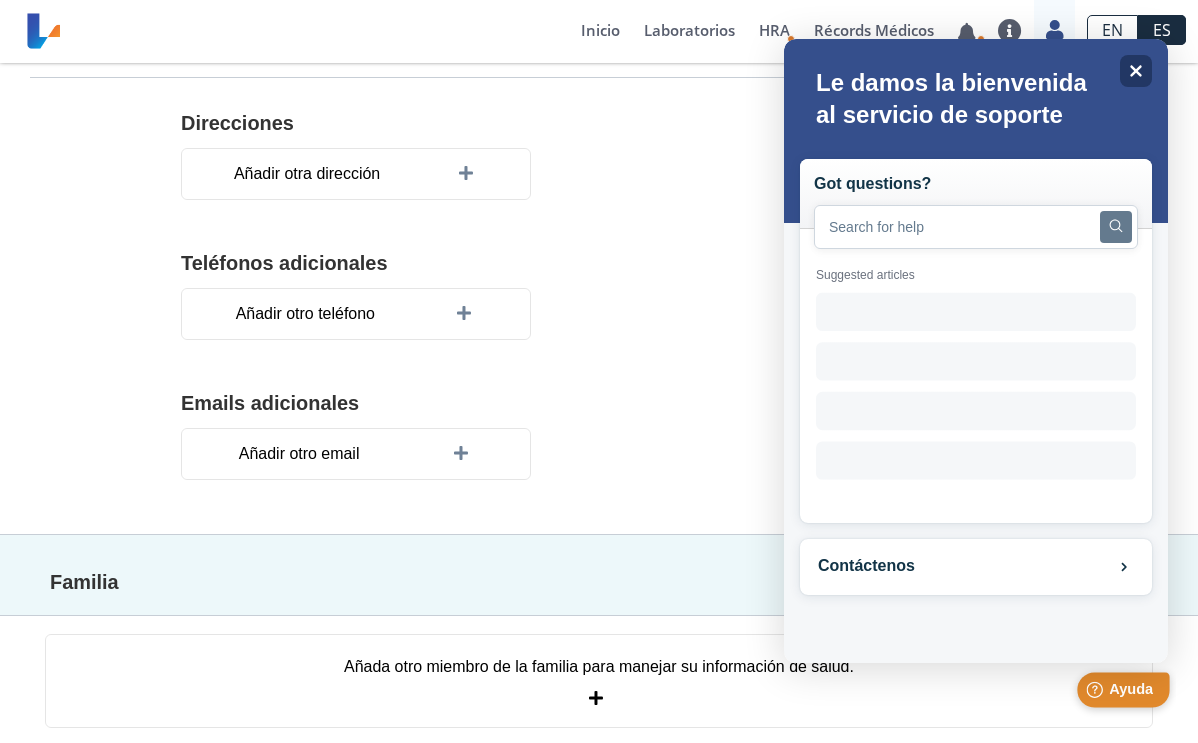 scroll, scrollTop: 0, scrollLeft: 0, axis: both 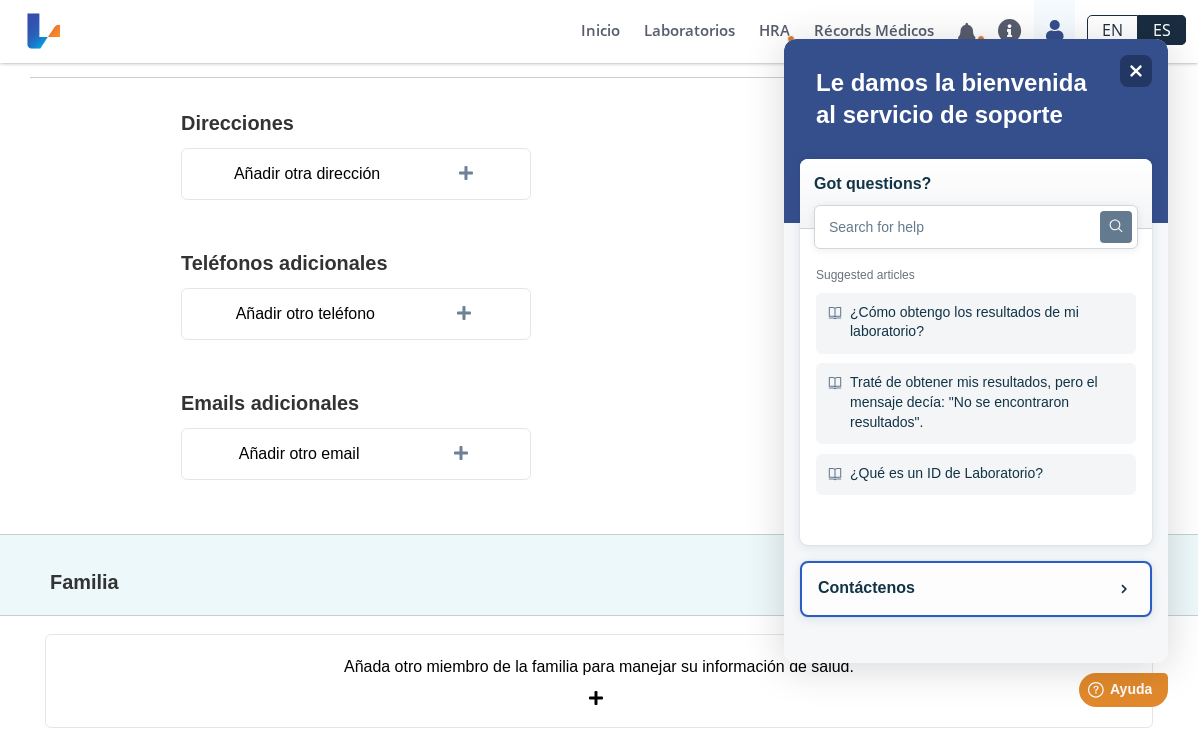 click on "Contáctenos" at bounding box center (976, 589) 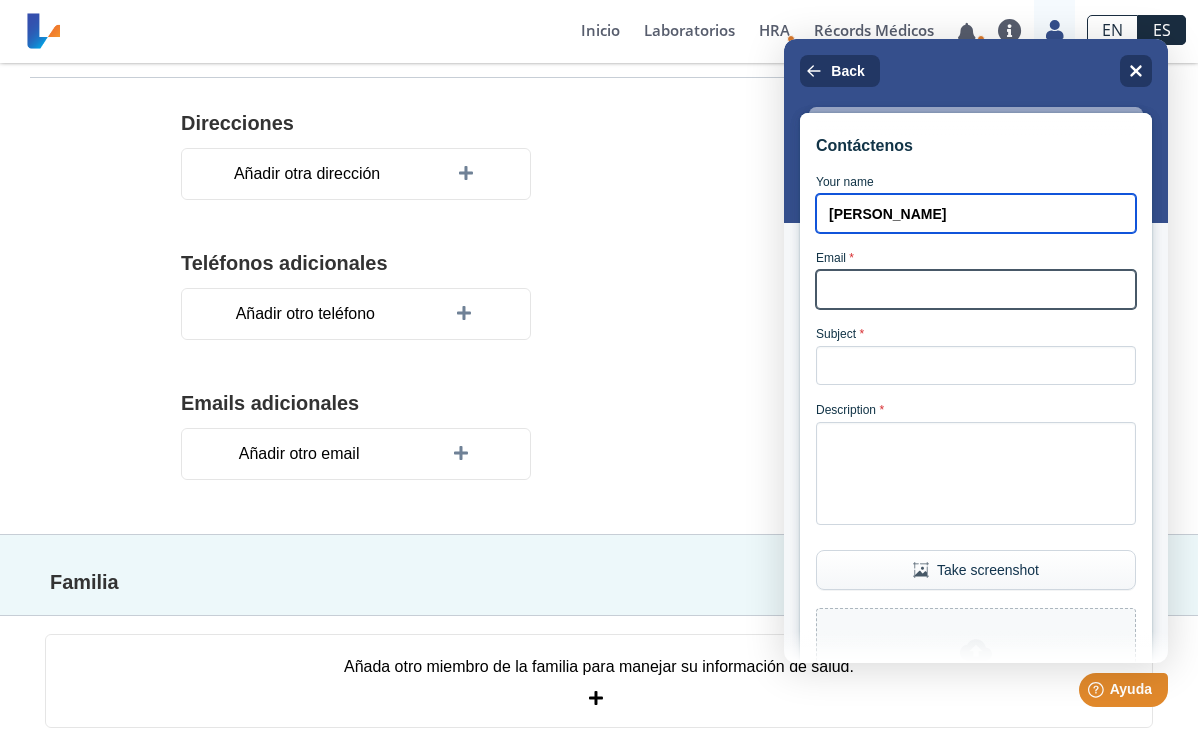type on "[PERSON_NAME]" 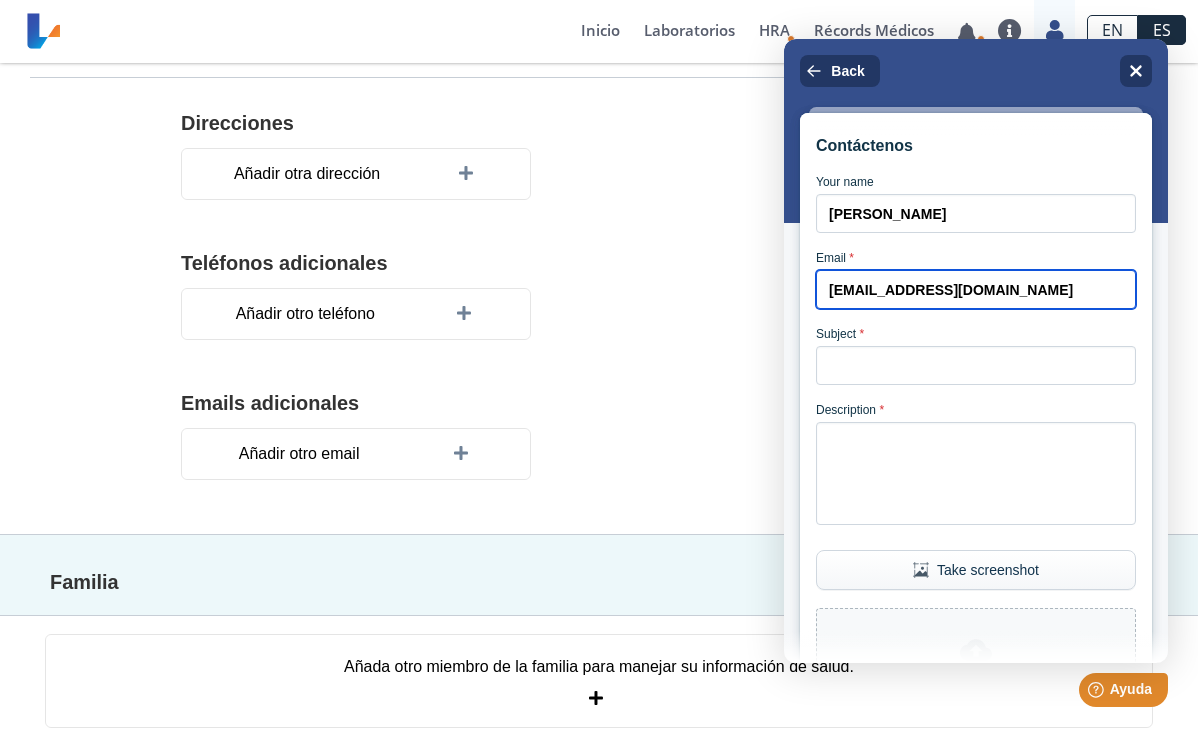 type on "[EMAIL_ADDRESS][DOMAIN_NAME]" 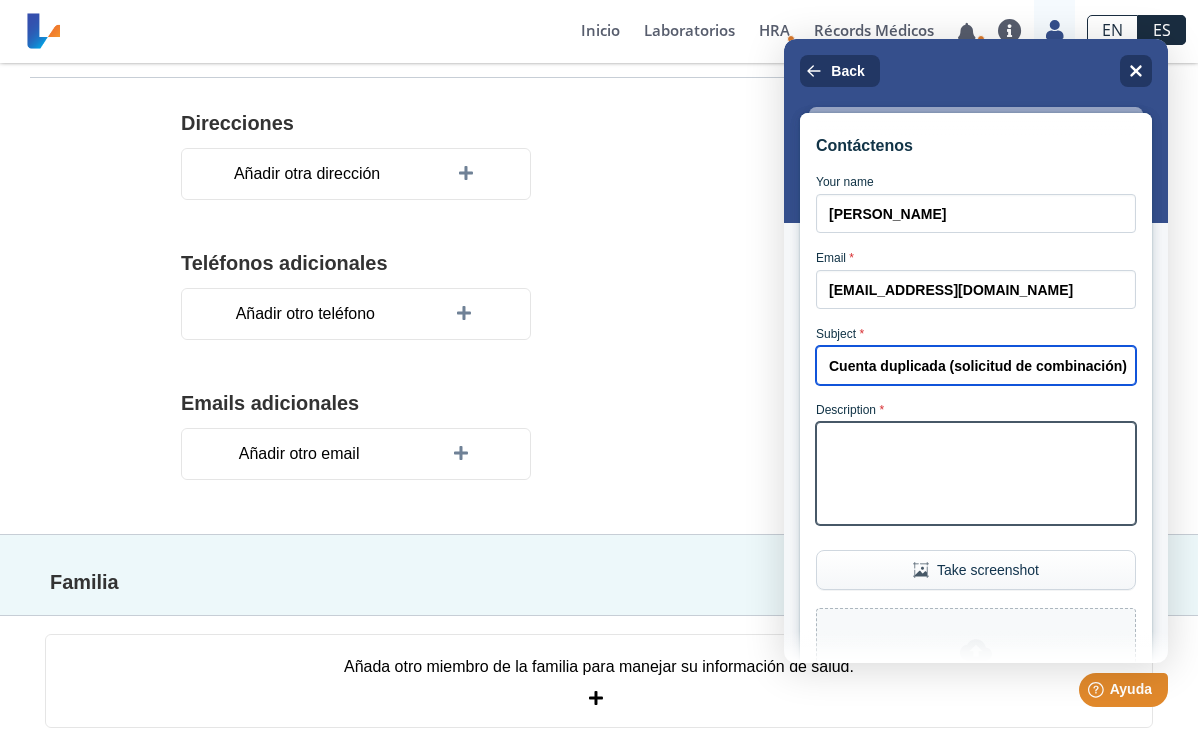 type on "Cuenta duplicada (solicitud de combinación)" 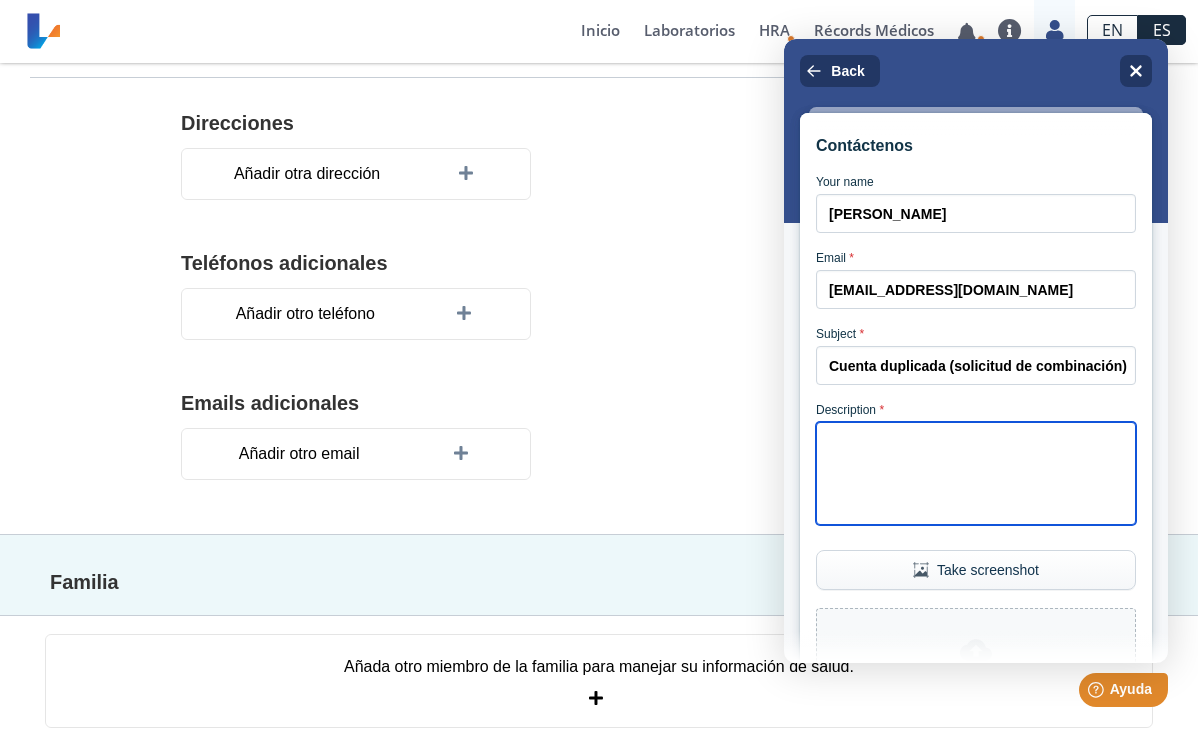 click on "Description   *" at bounding box center (976, 473) 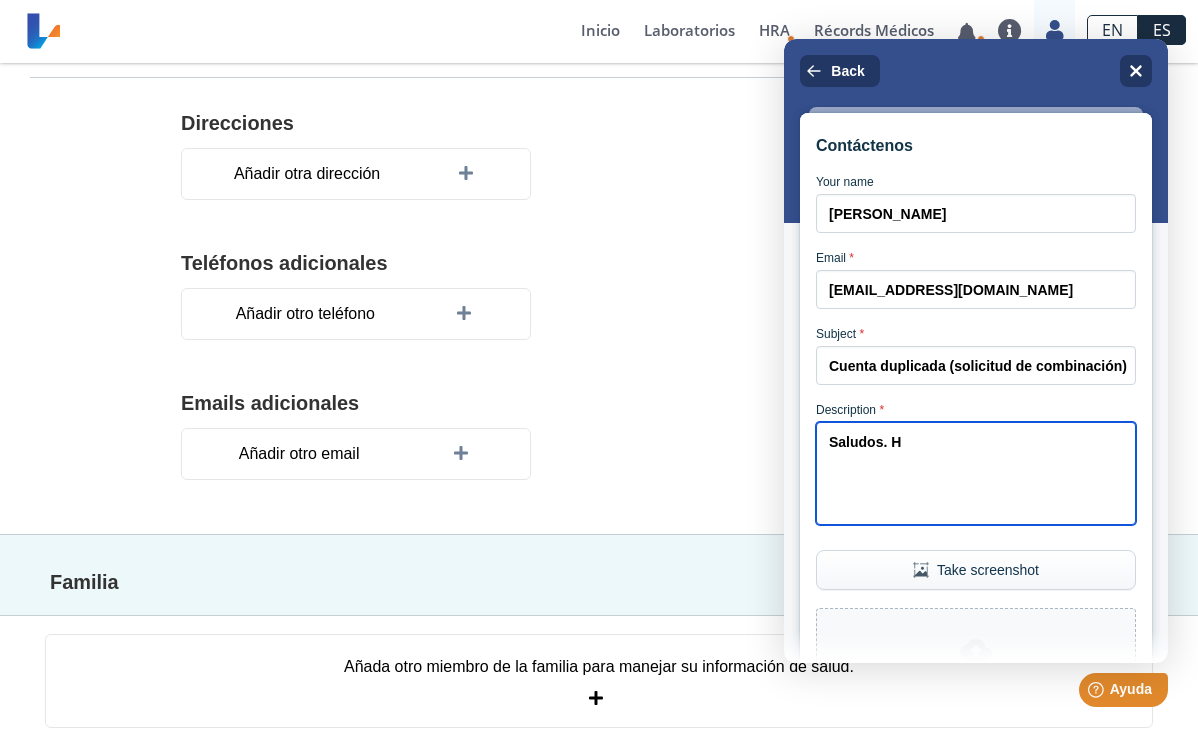 type on "Saludos. H" 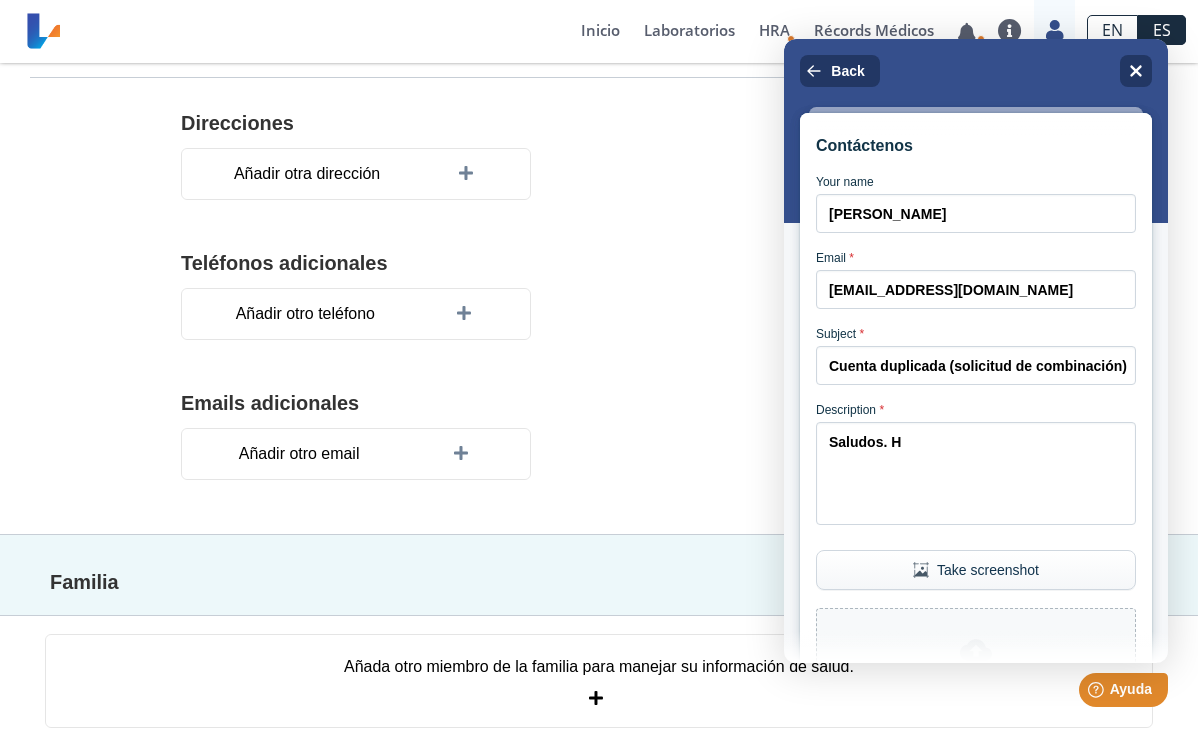 click on "Añadir otro teléfono" 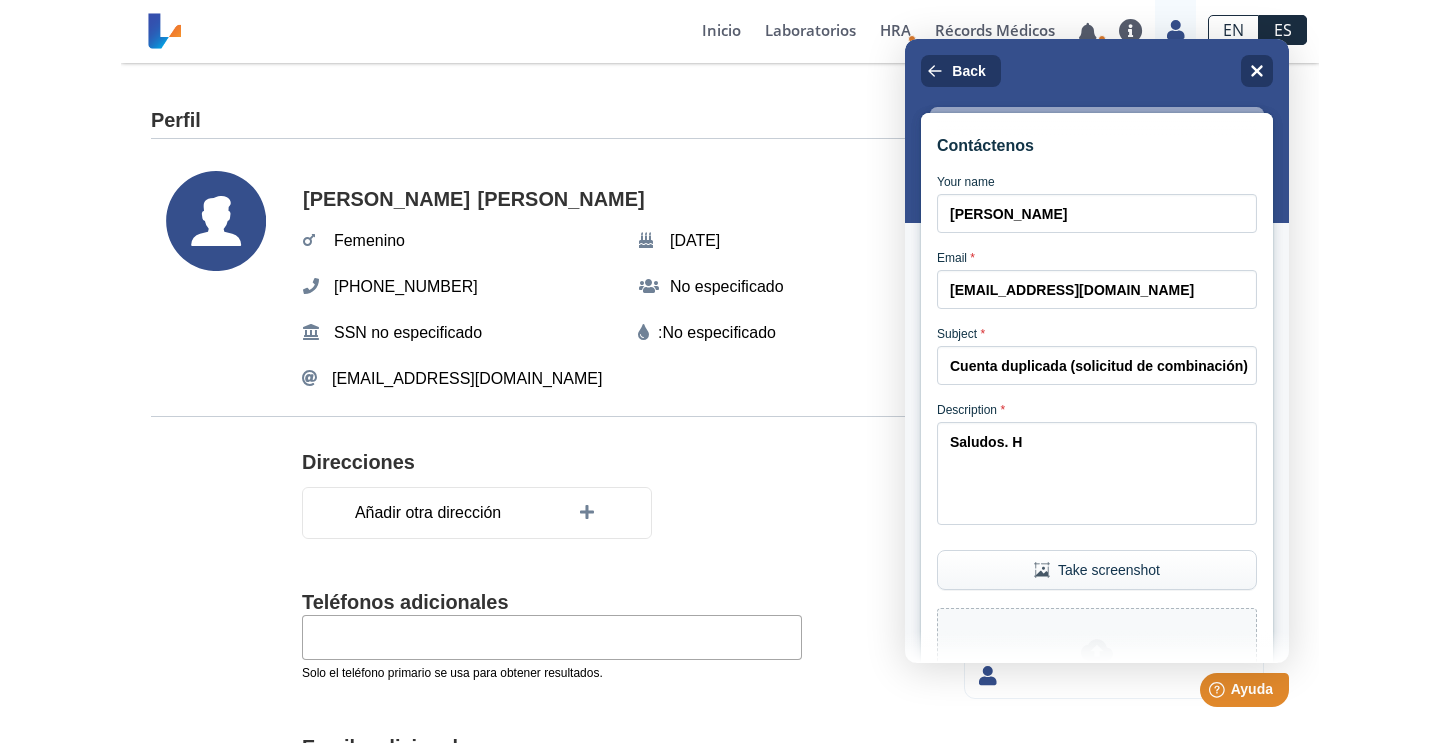 scroll, scrollTop: 0, scrollLeft: 0, axis: both 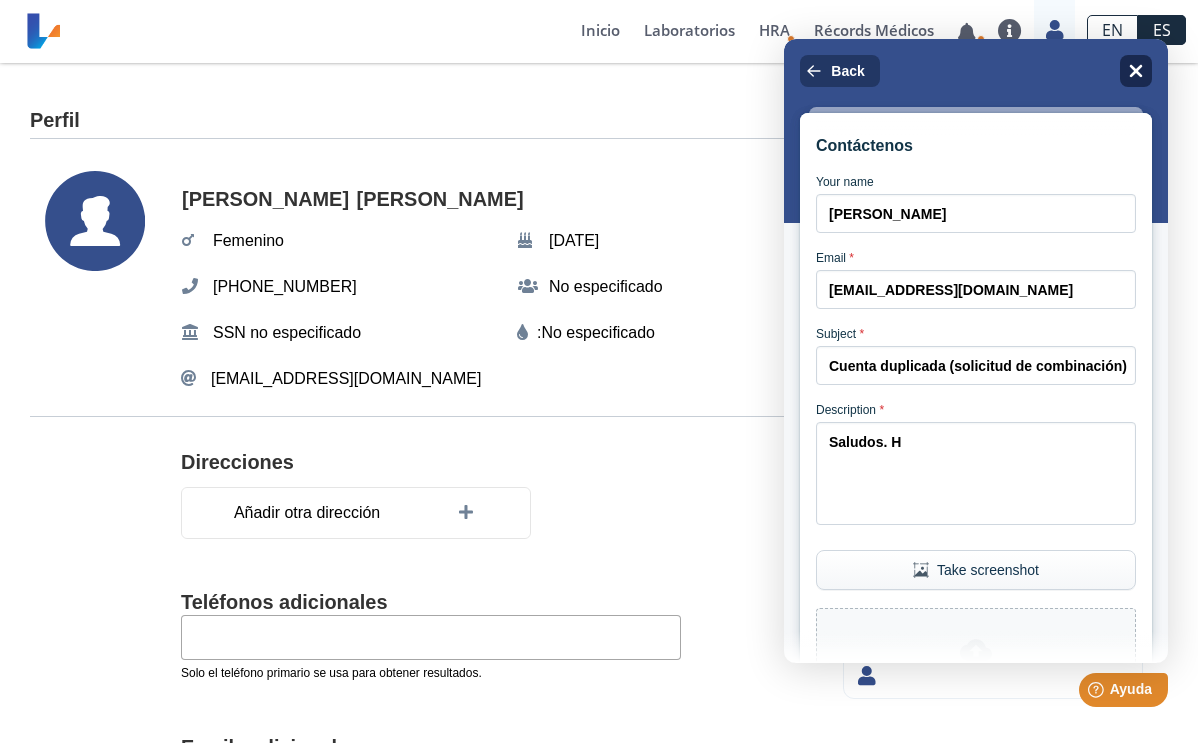 click on "Close" 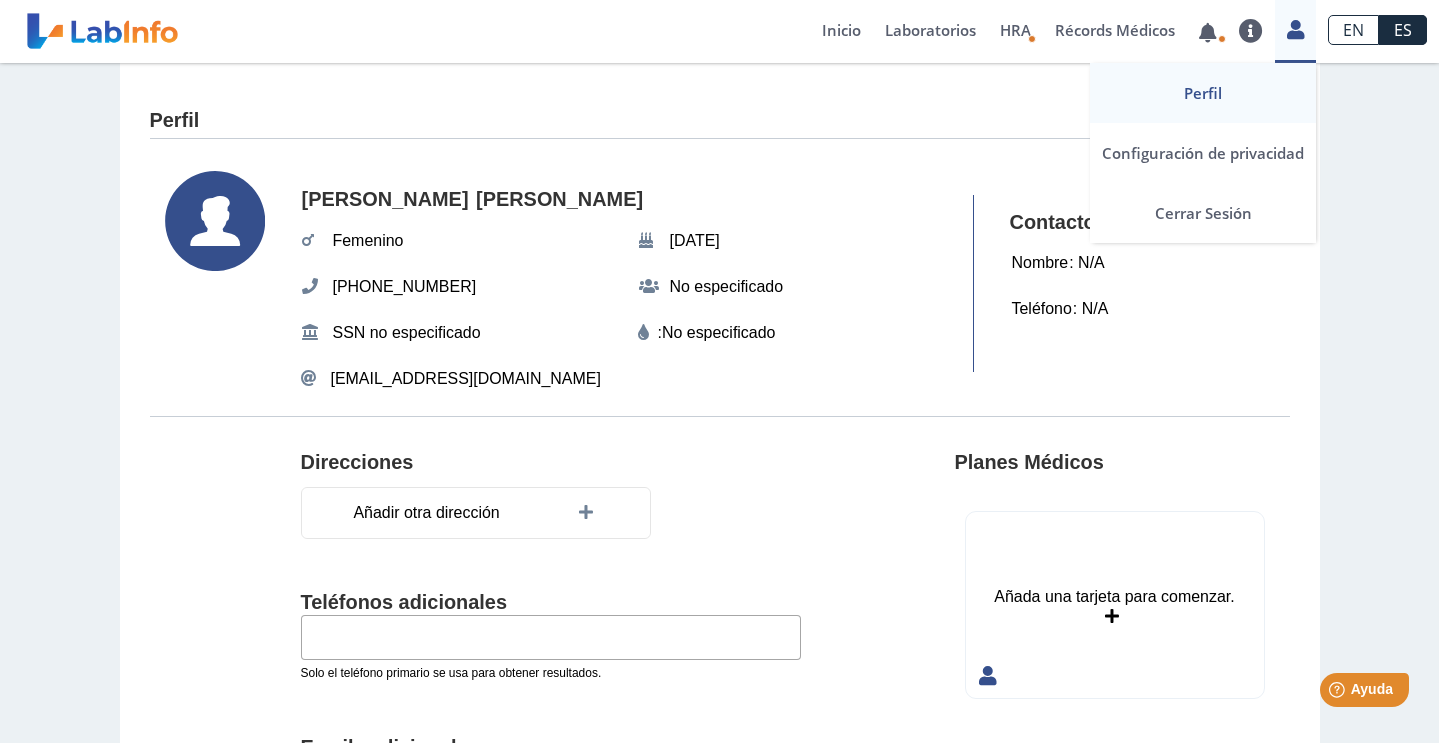 click at bounding box center (1295, 29) 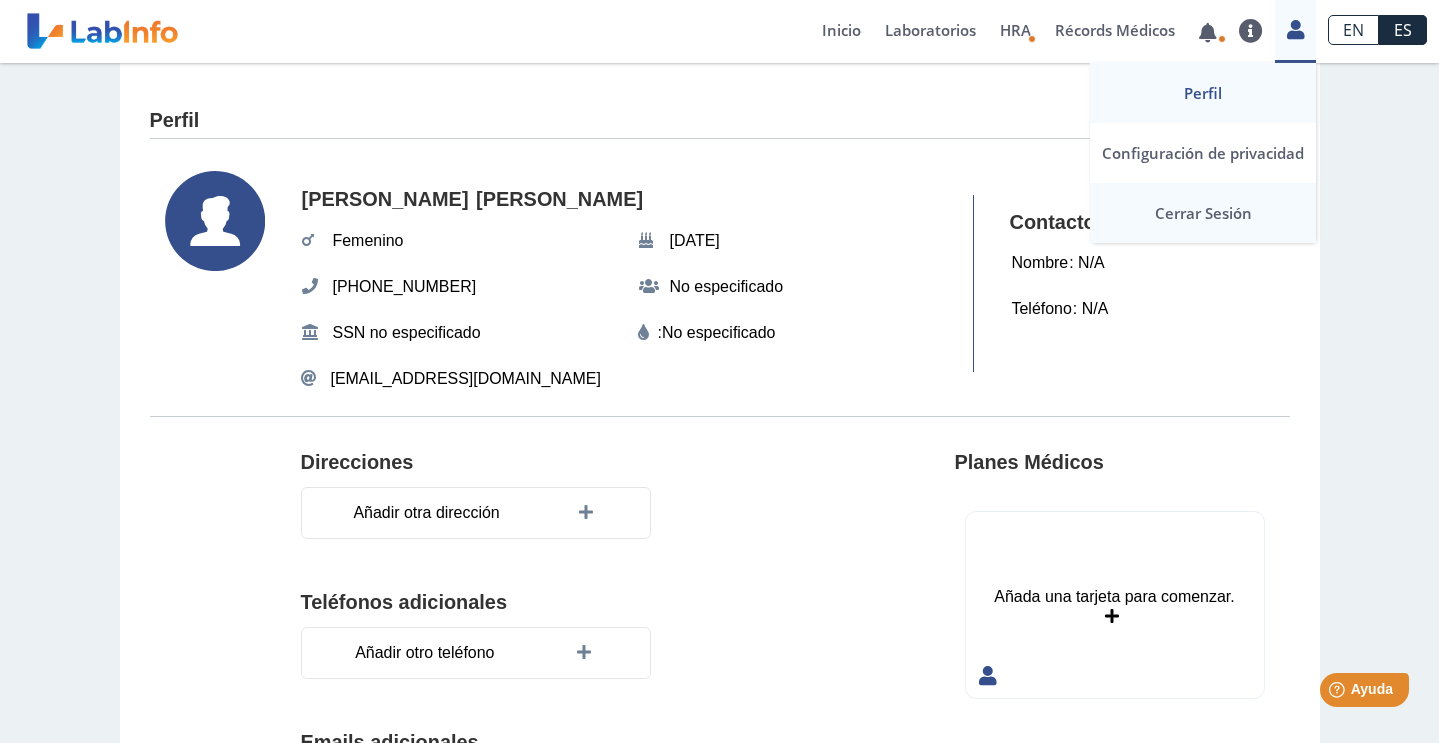 click on "Cerrar Sesión" at bounding box center [1203, 213] 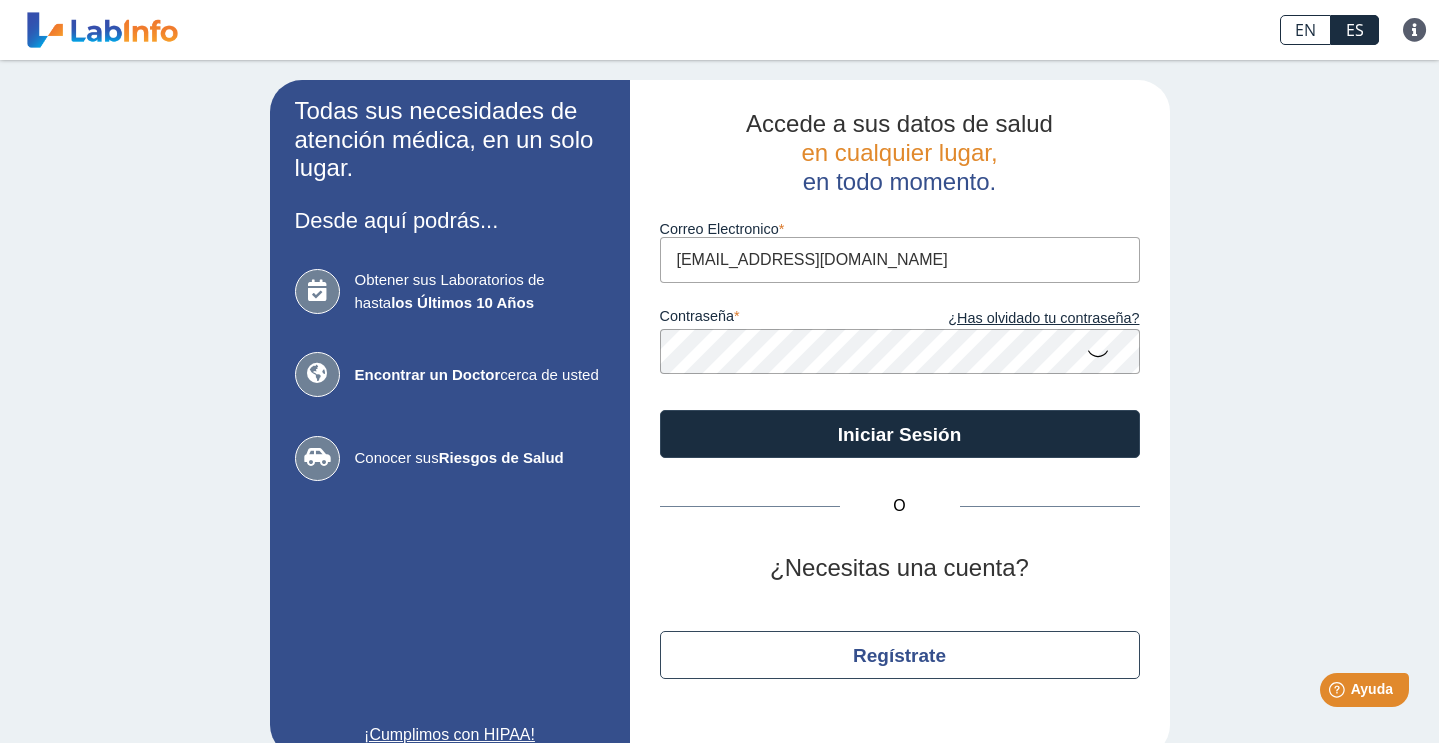 type on "[EMAIL_ADDRESS][DOMAIN_NAME]" 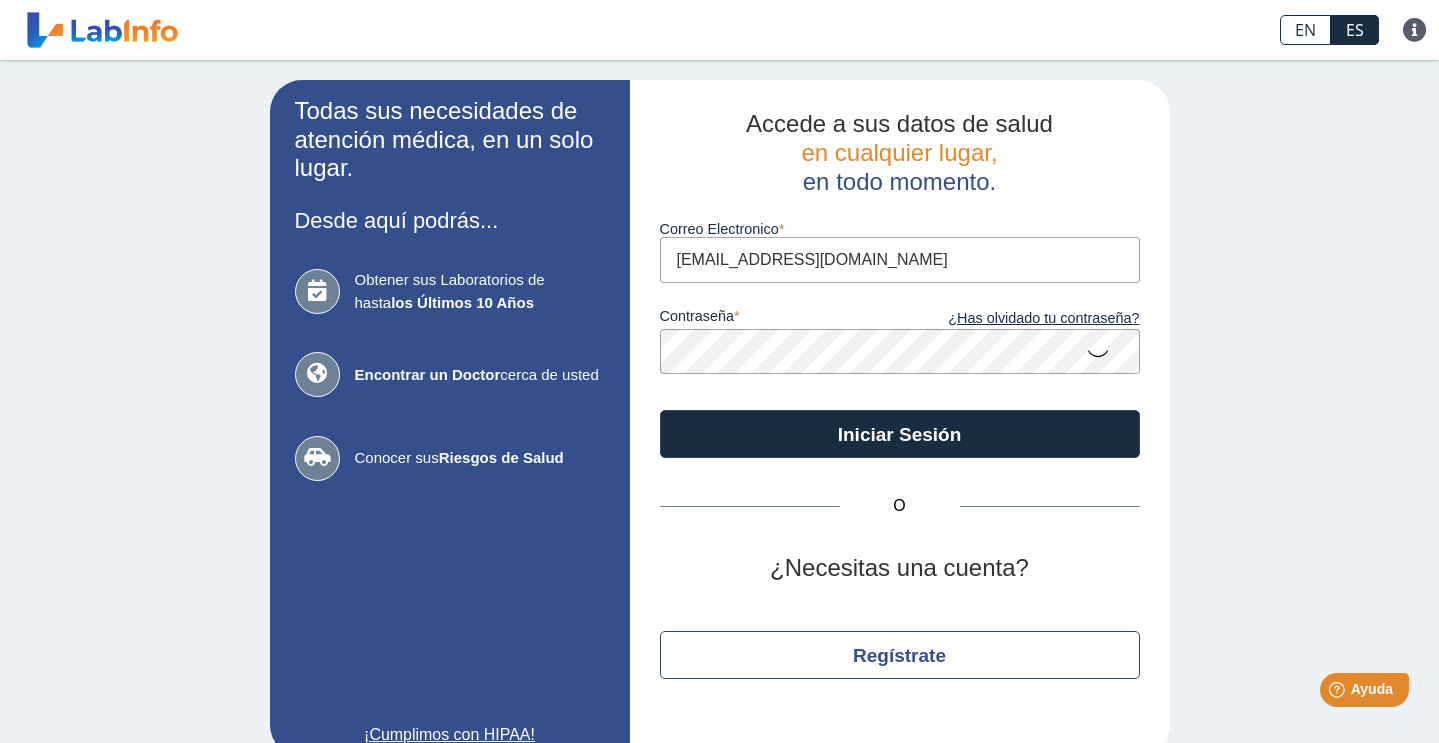 click on "Iniciar Sesión" 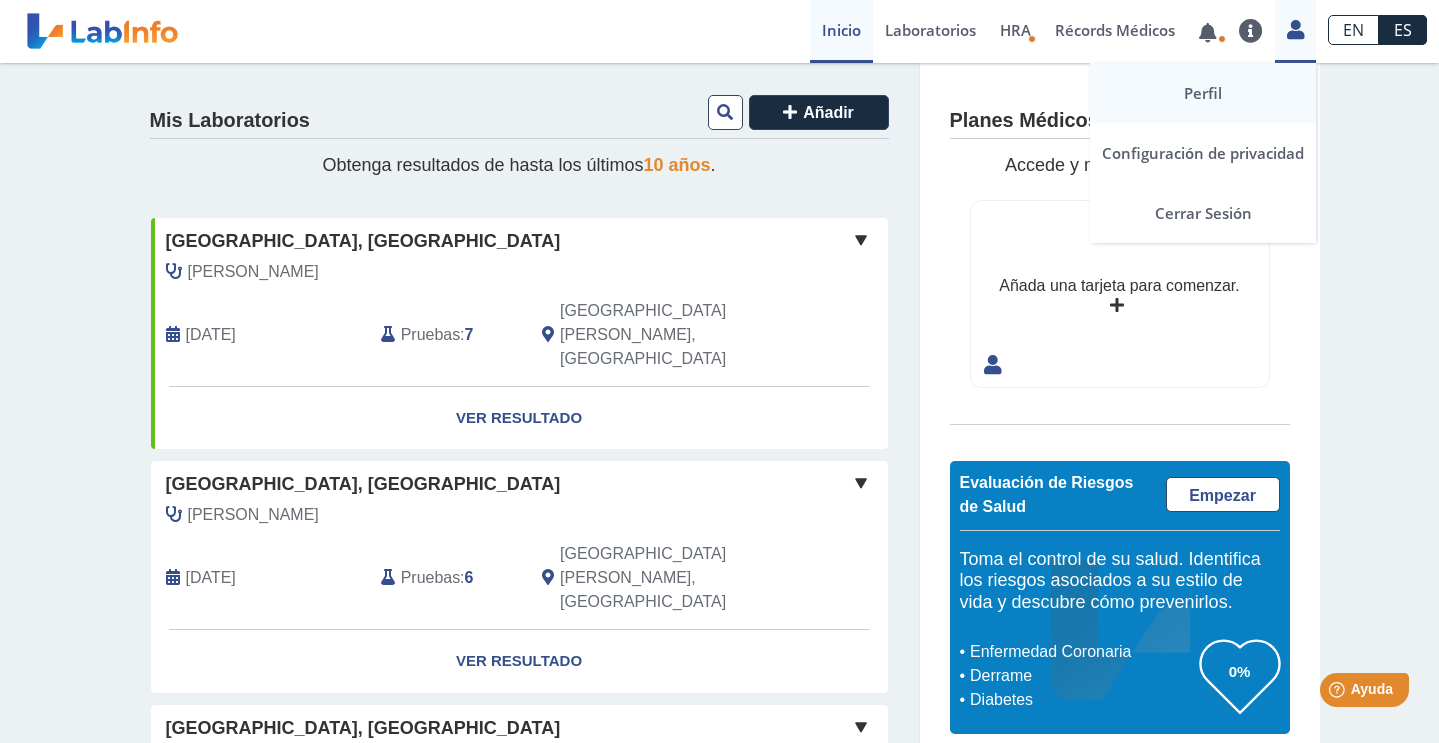 click on "Perfil" at bounding box center (1203, 93) 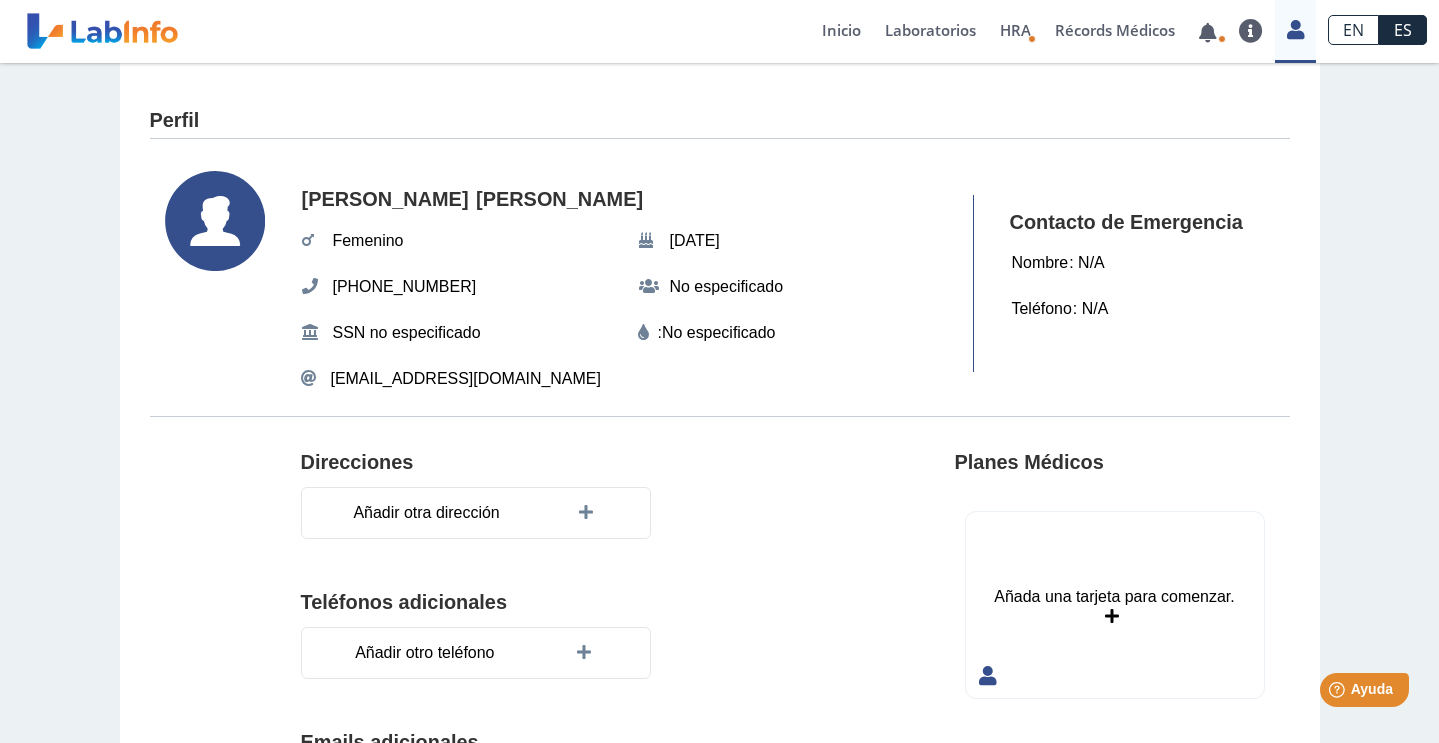 click on "Perfil  [PERSON_NAME] [DATE] (787) 452-7796 No especificado SSN no especificado :   No especificado  [EMAIL_ADDRESS][DOMAIN_NAME] Contacto de Emergencia Nombre : N/A  Teléfono : N/A  Direcciones Añadir otra dirección Teléfonos adicionales Añadir otro teléfono Emails adicionales Añadir otro email Planes Médicos Añada una tarjeta para comenzar. Añada una tarjeta para comenzar. Familia Añada otro miembro de la familia para manejar su información de salud." 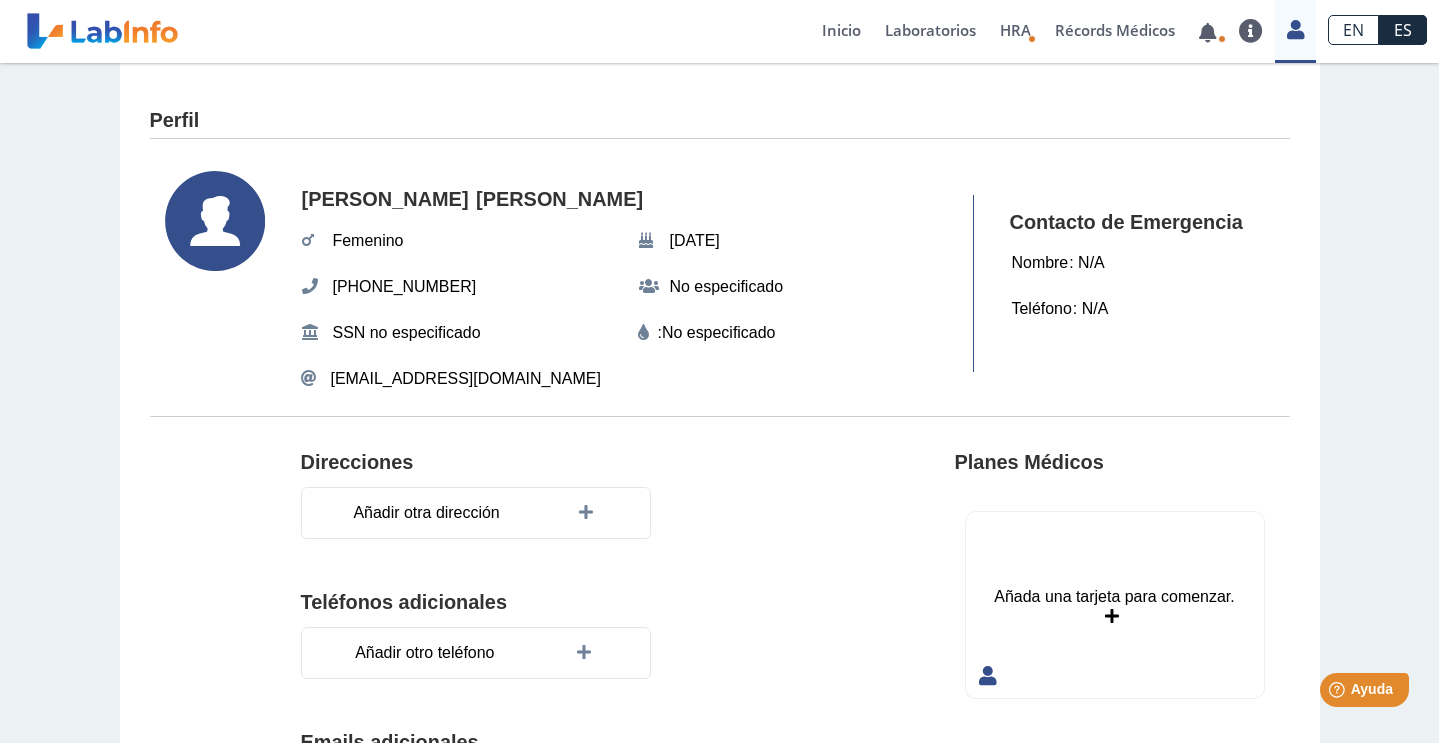 click on "Perfil  [PERSON_NAME] [DATE] (787) 452-7796 No especificado SSN no especificado :   No especificado  [EMAIL_ADDRESS][DOMAIN_NAME] Contacto de Emergencia Nombre : N/A  Teléfono : N/A  Direcciones Añadir otra dirección Teléfonos adicionales Añadir otro teléfono Emails adicionales Añadir otro email Planes Médicos Añada una tarjeta para comenzar. Añada una tarjeta para comenzar. Familia Añada otro miembro de la familia para manejar su información de salud." 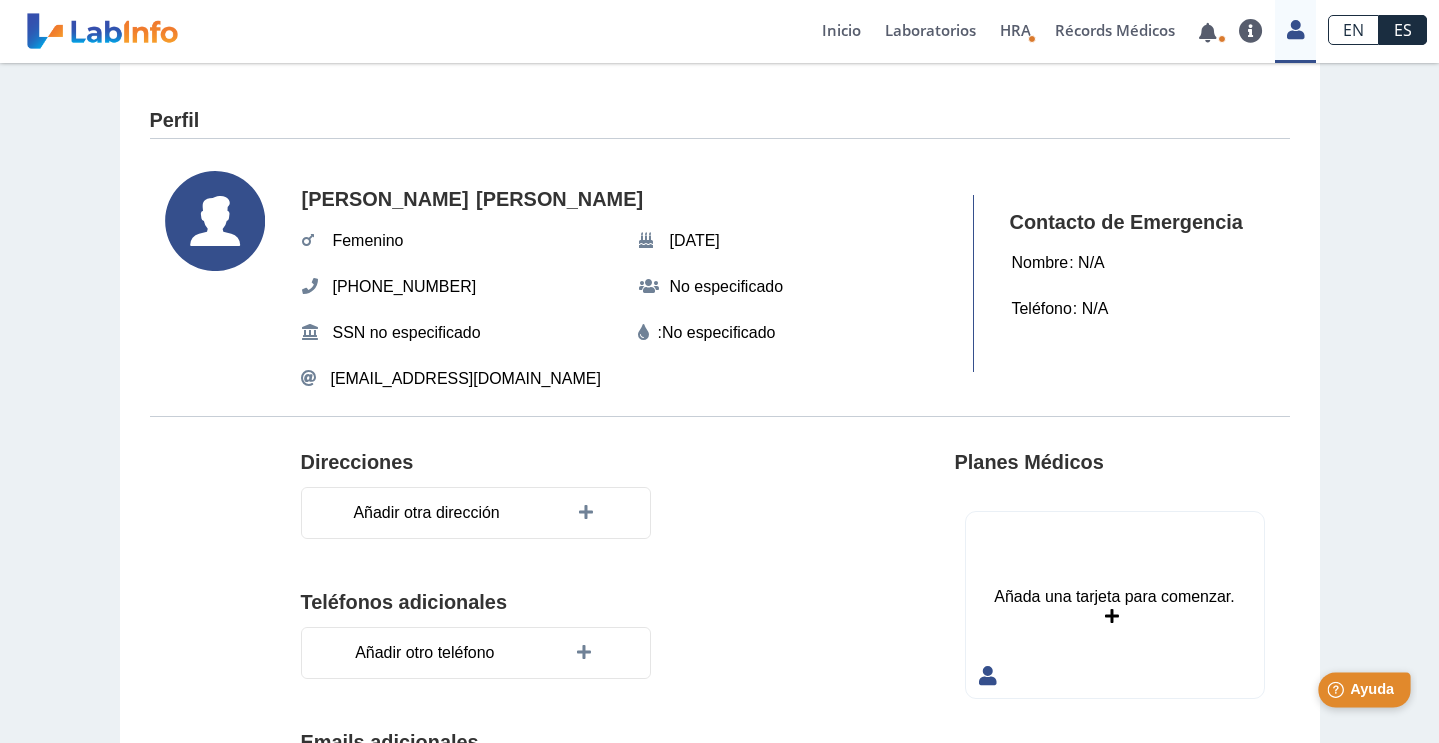click on "Ayuda" at bounding box center [1372, 689] 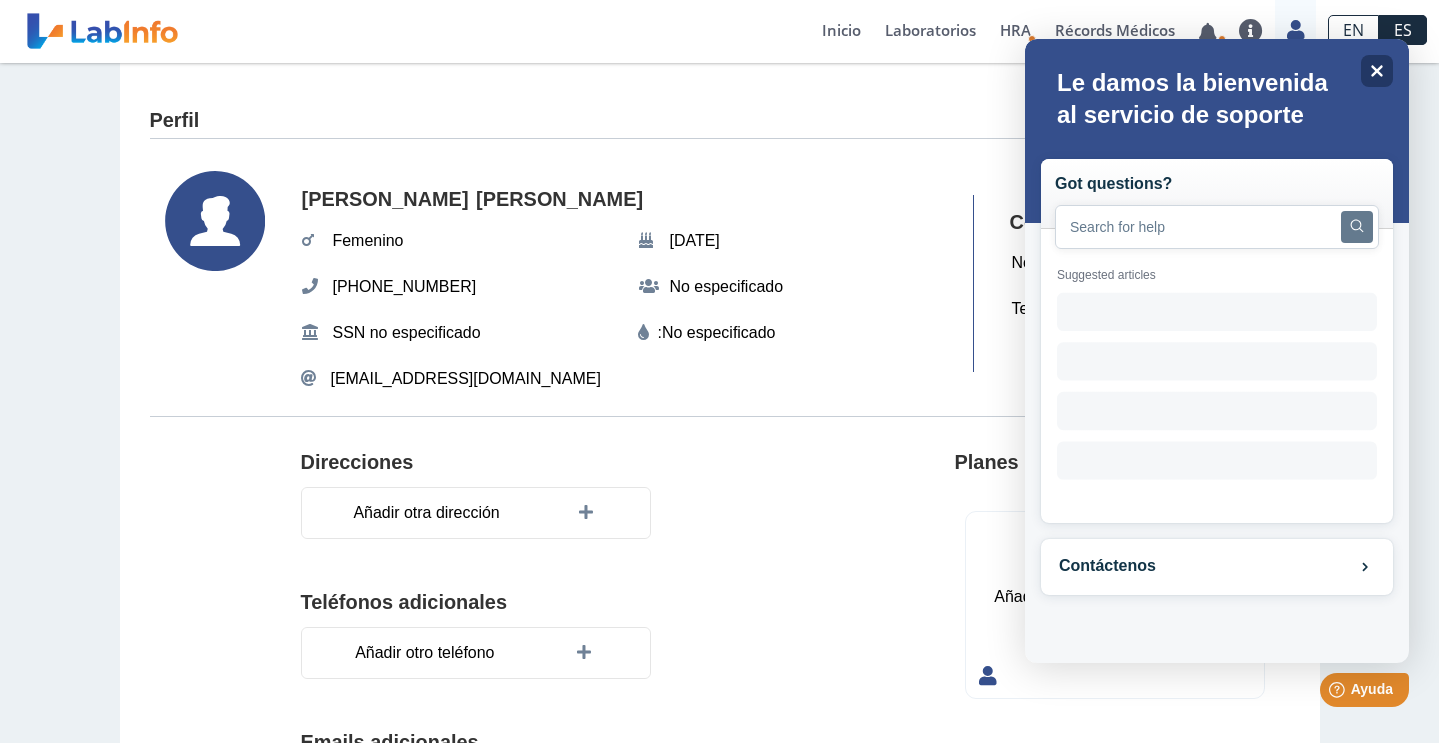 scroll, scrollTop: 0, scrollLeft: 0, axis: both 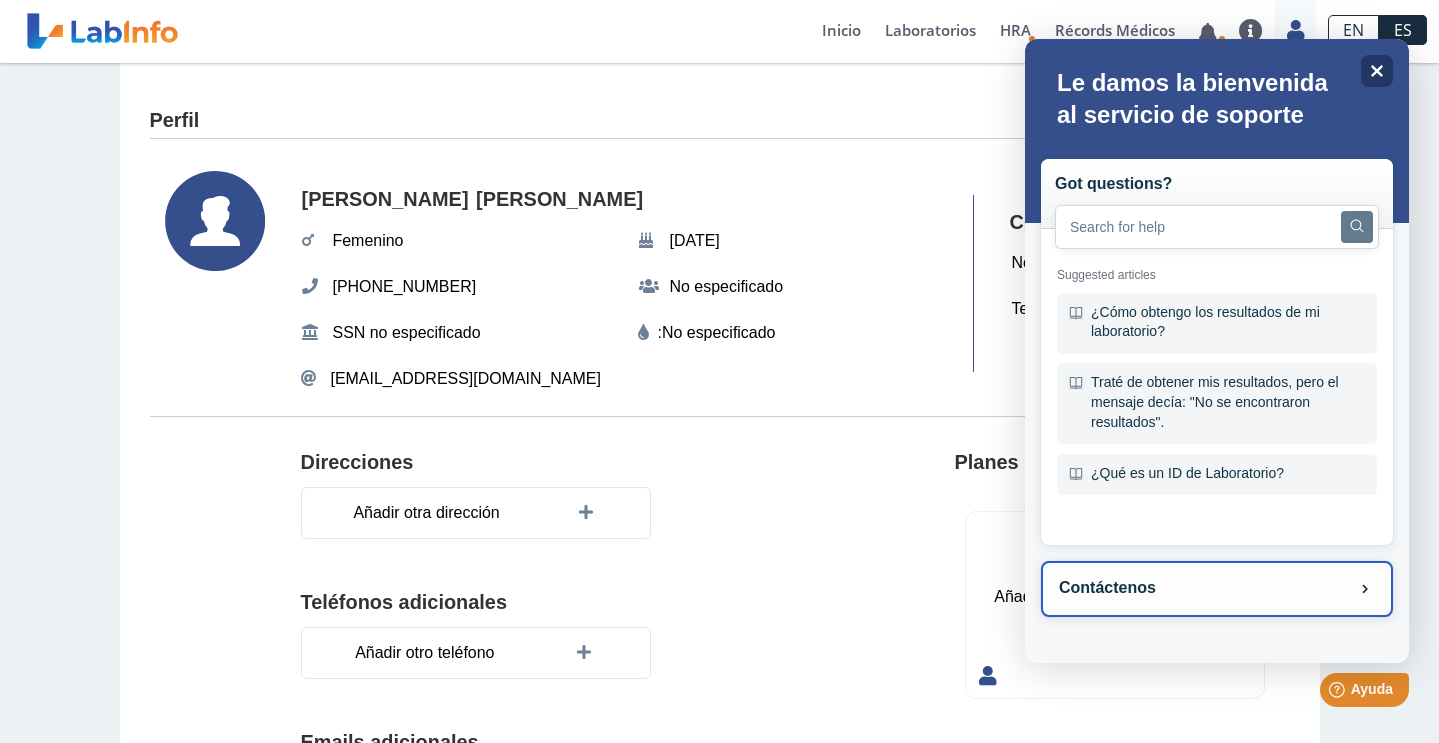 click on "Contáctenos" at bounding box center [1217, 589] 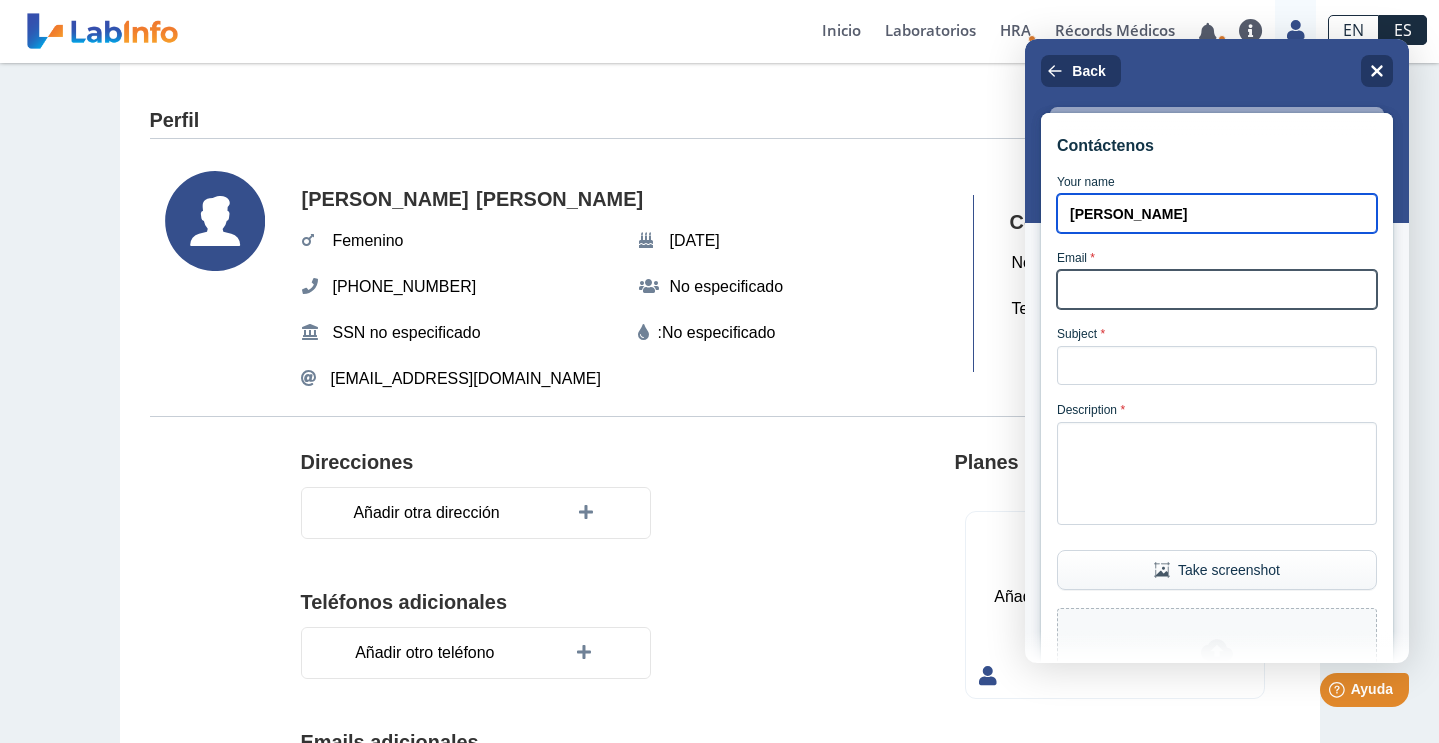 type on "[PERSON_NAME]" 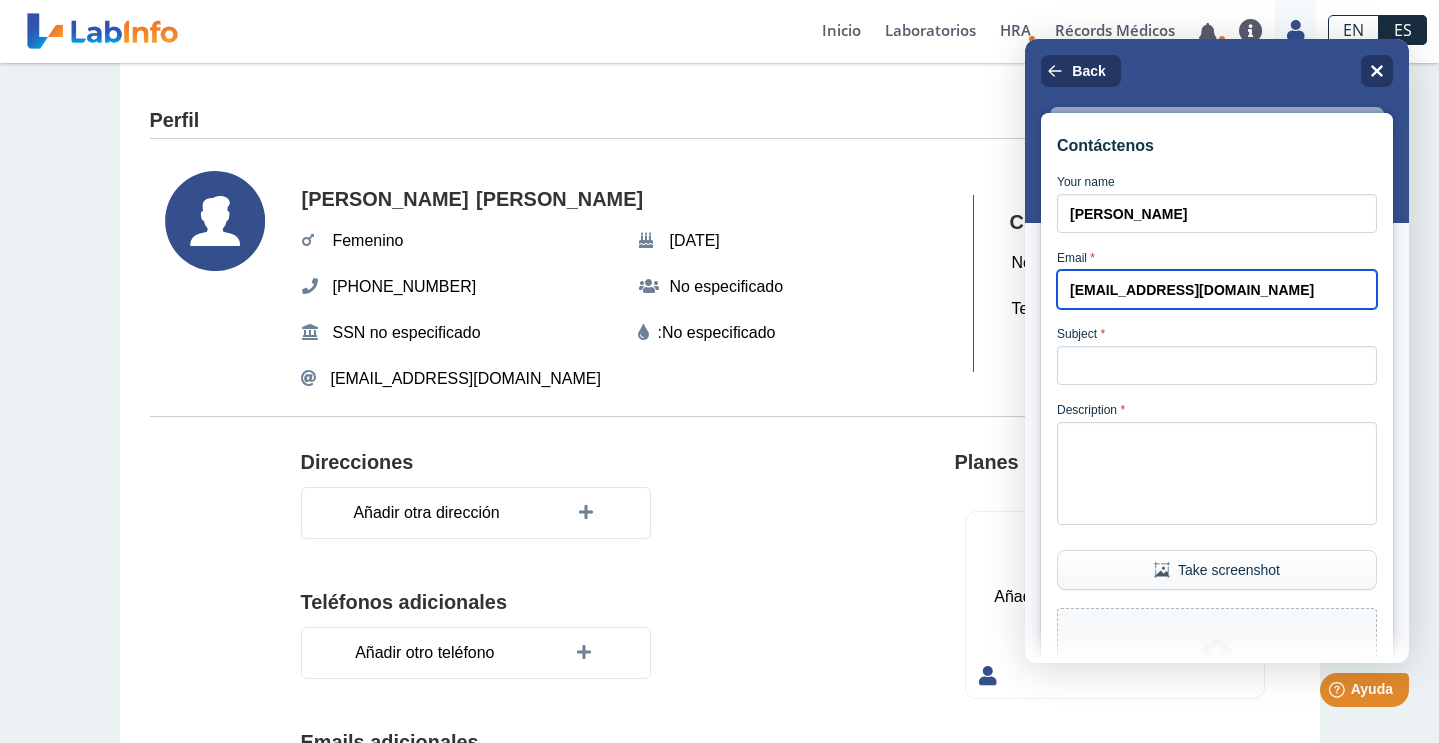 type on "[EMAIL_ADDRESS][DOMAIN_NAME]" 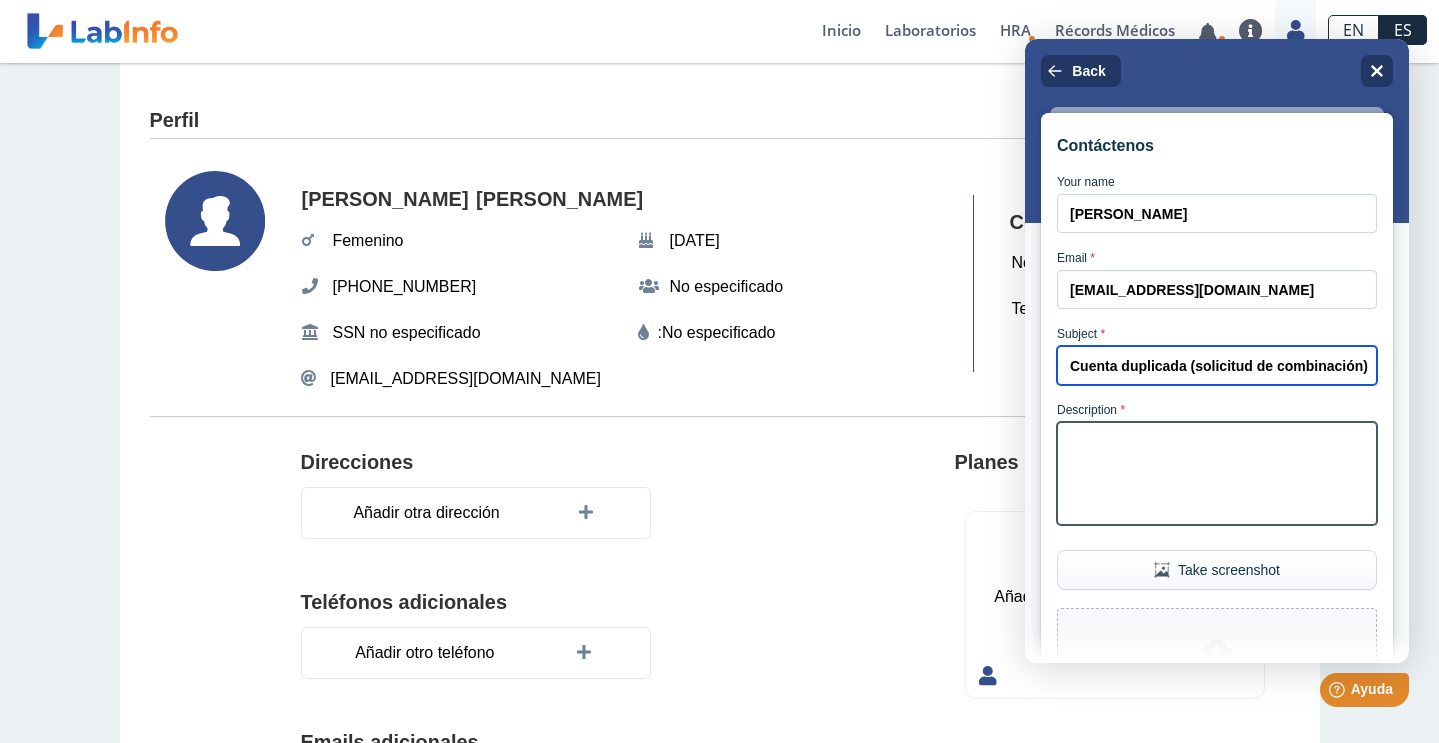 type on "Cuenta duplicada (solicitud de combinación)" 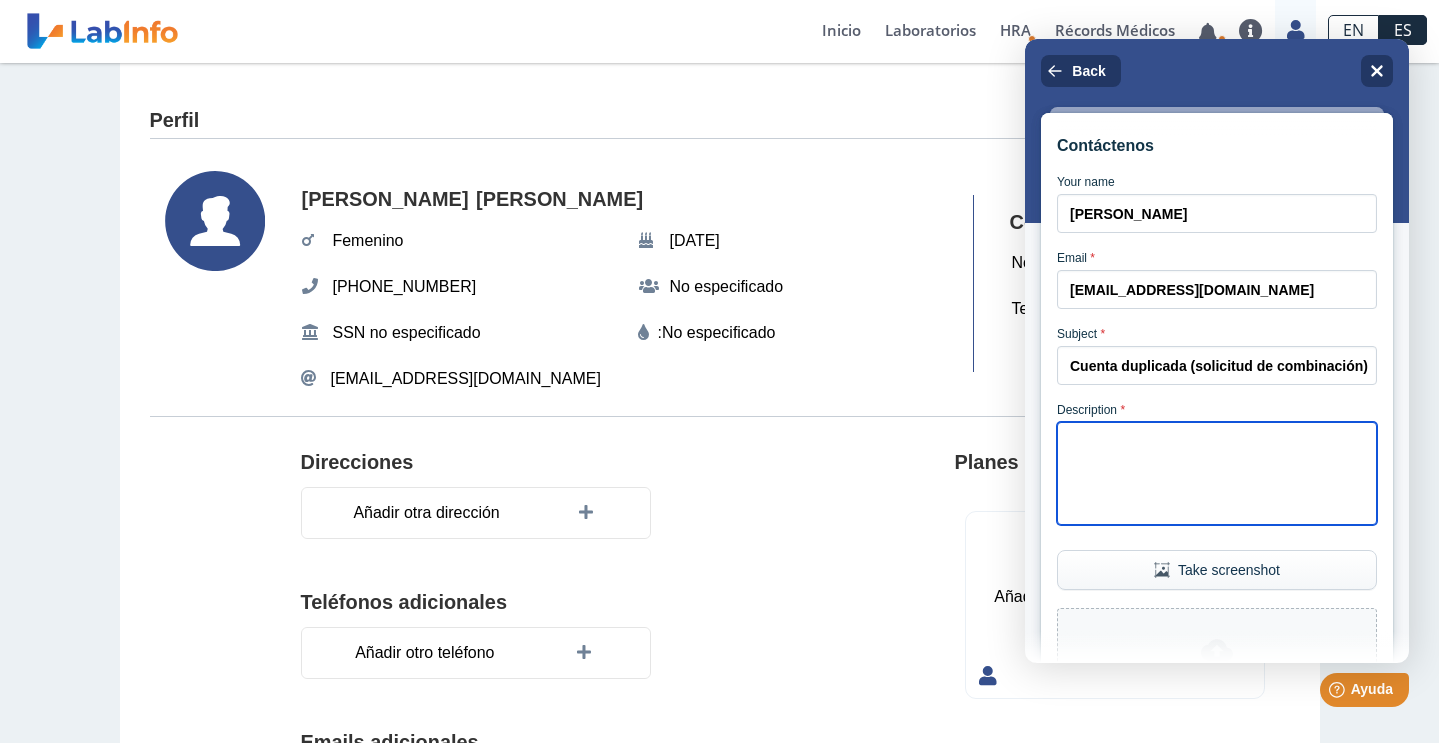 click on "Description   *" at bounding box center [1217, 473] 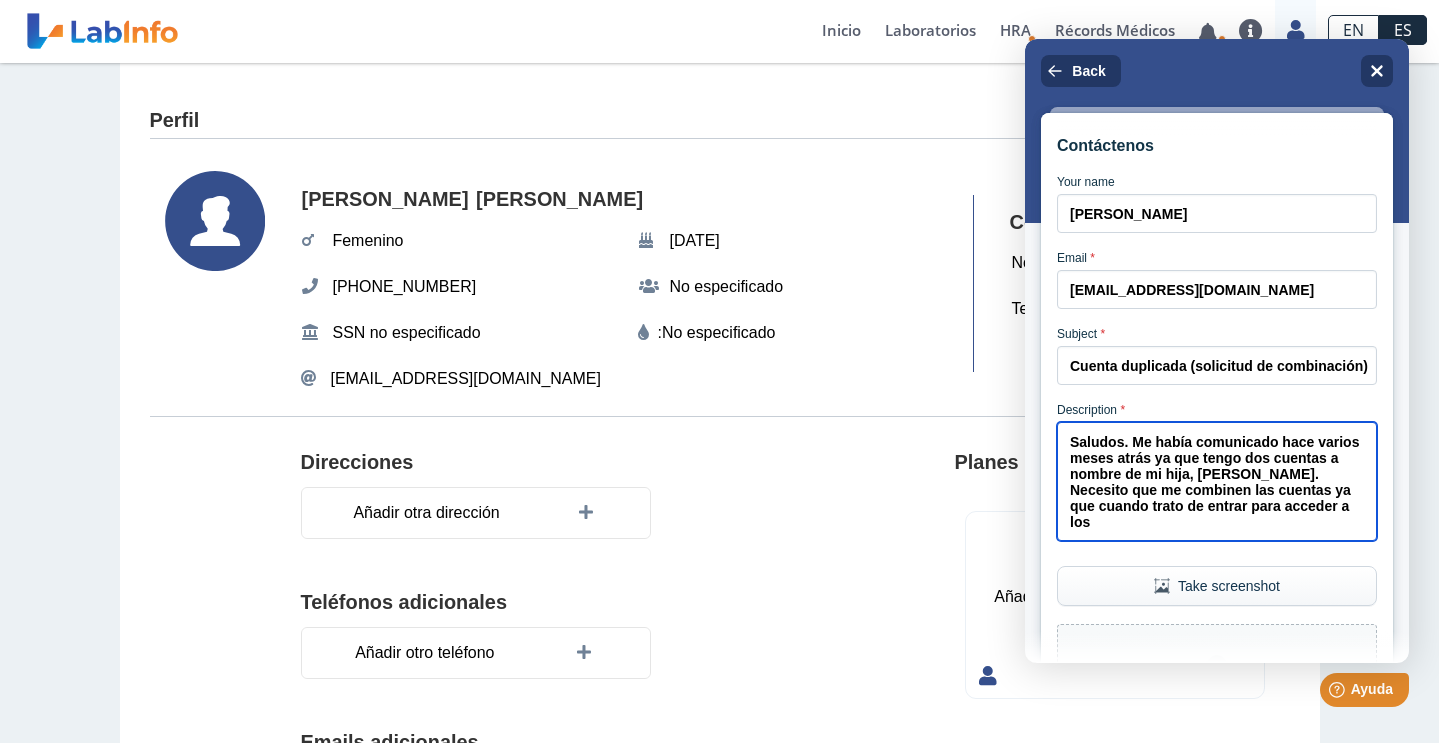 click on "Saludos. Me había comunicado hace varios meses atrás ya que tengo dos cuentas a nombre de mi hija, [PERSON_NAME]. Necesito que me combinen las cuentas ya que cuando trato de entrar para acceder a los" at bounding box center (1217, 481) 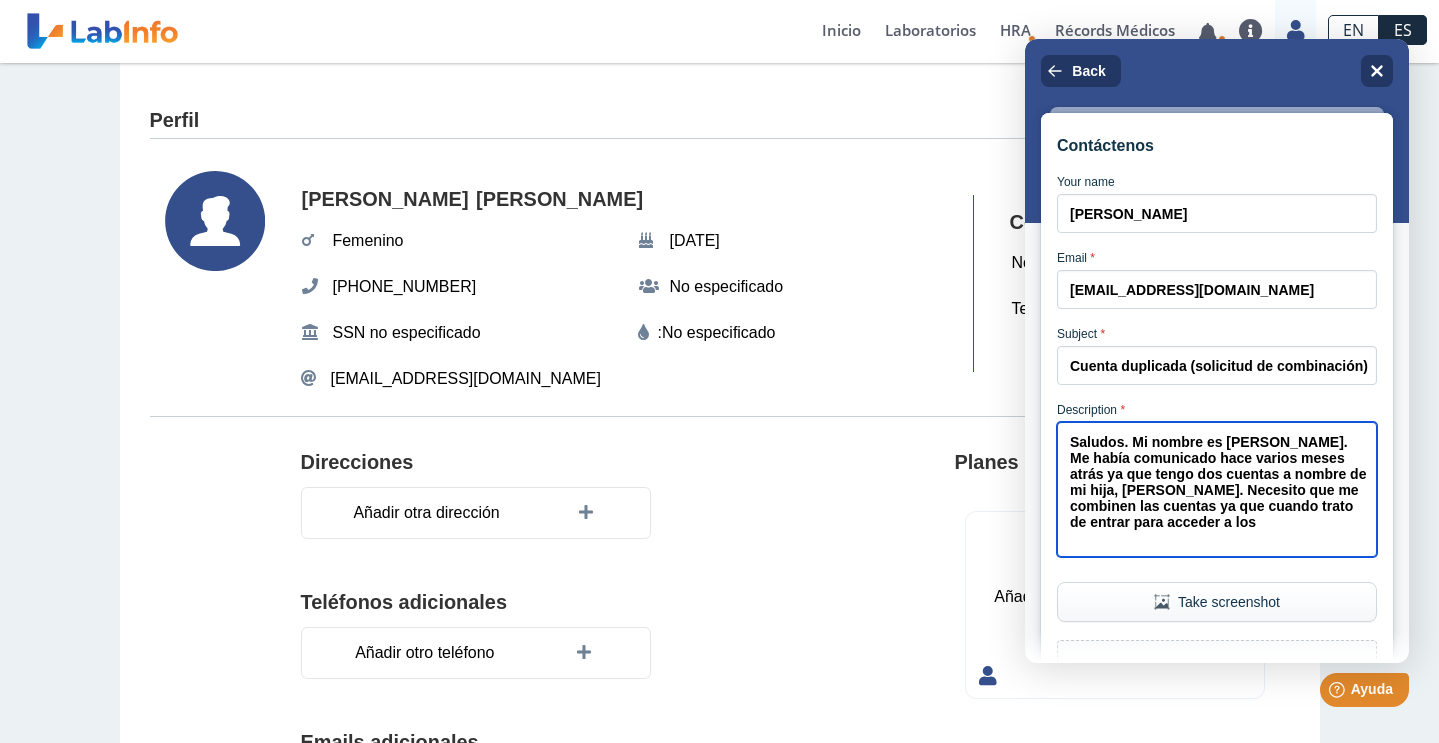 click on "Saludos. Mi nombre es [PERSON_NAME]. Me había comunicado hace varios meses atrás ya que tengo dos cuentas a nombre de mi hija, [PERSON_NAME]. Necesito que me combinen las cuentas ya que cuando trato de entrar para acceder a los" at bounding box center (1217, 489) 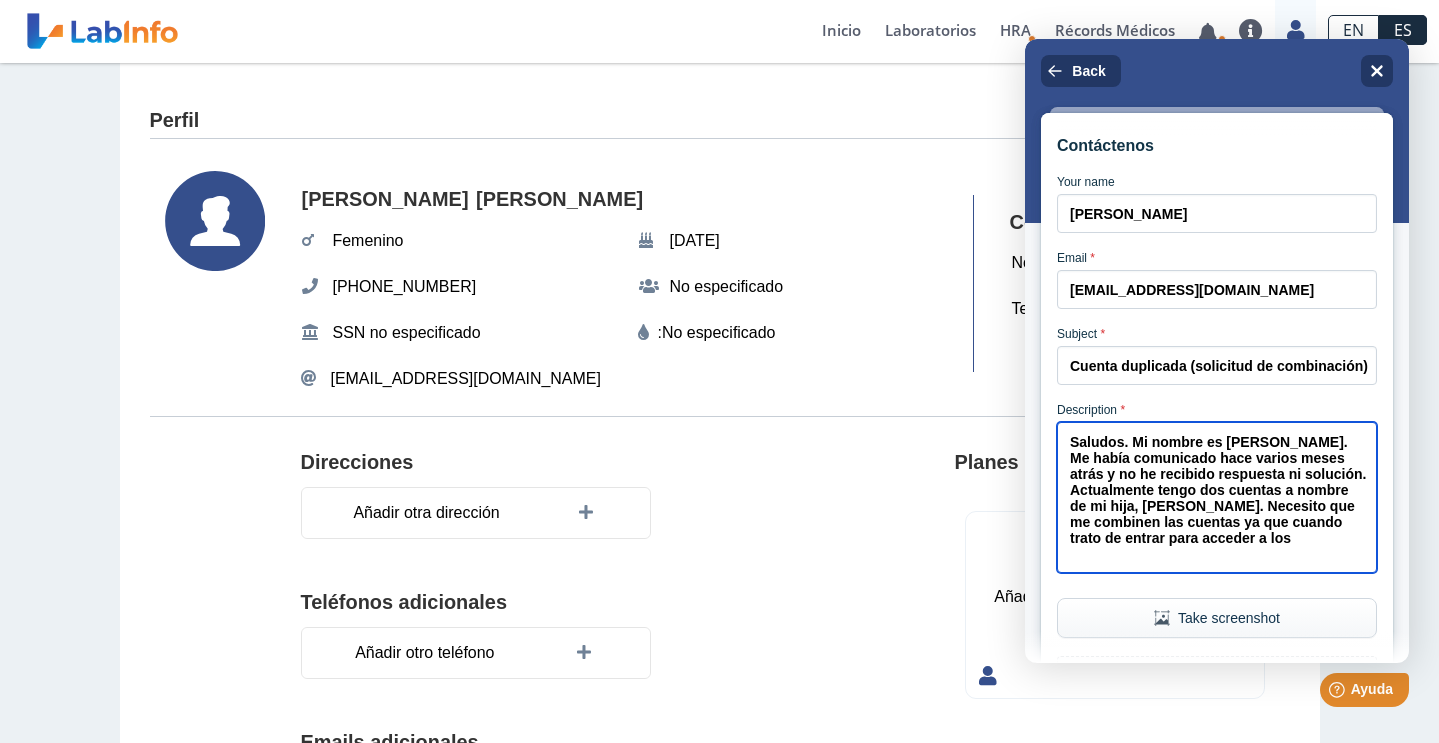click on "Saludos. Mi nombre es [PERSON_NAME]. Me había comunicado hace varios meses atrás y no he recibido respuesta ni solución. Actualmente tengo dos cuentas a nombre de mi hija, [PERSON_NAME]. Necesito que me combinen las cuentas ya que cuando trato de entrar para acceder a los" at bounding box center [1217, 497] 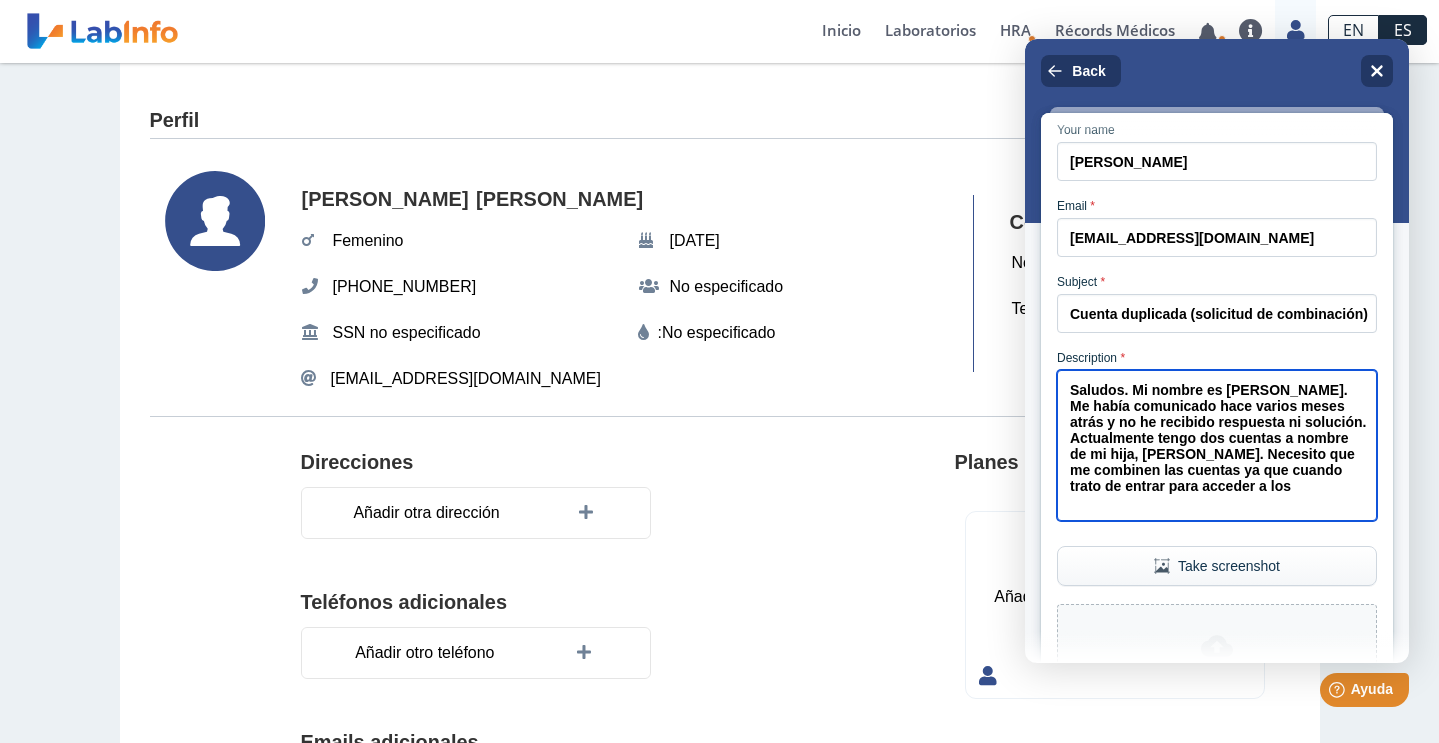 scroll, scrollTop: 57, scrollLeft: 0, axis: vertical 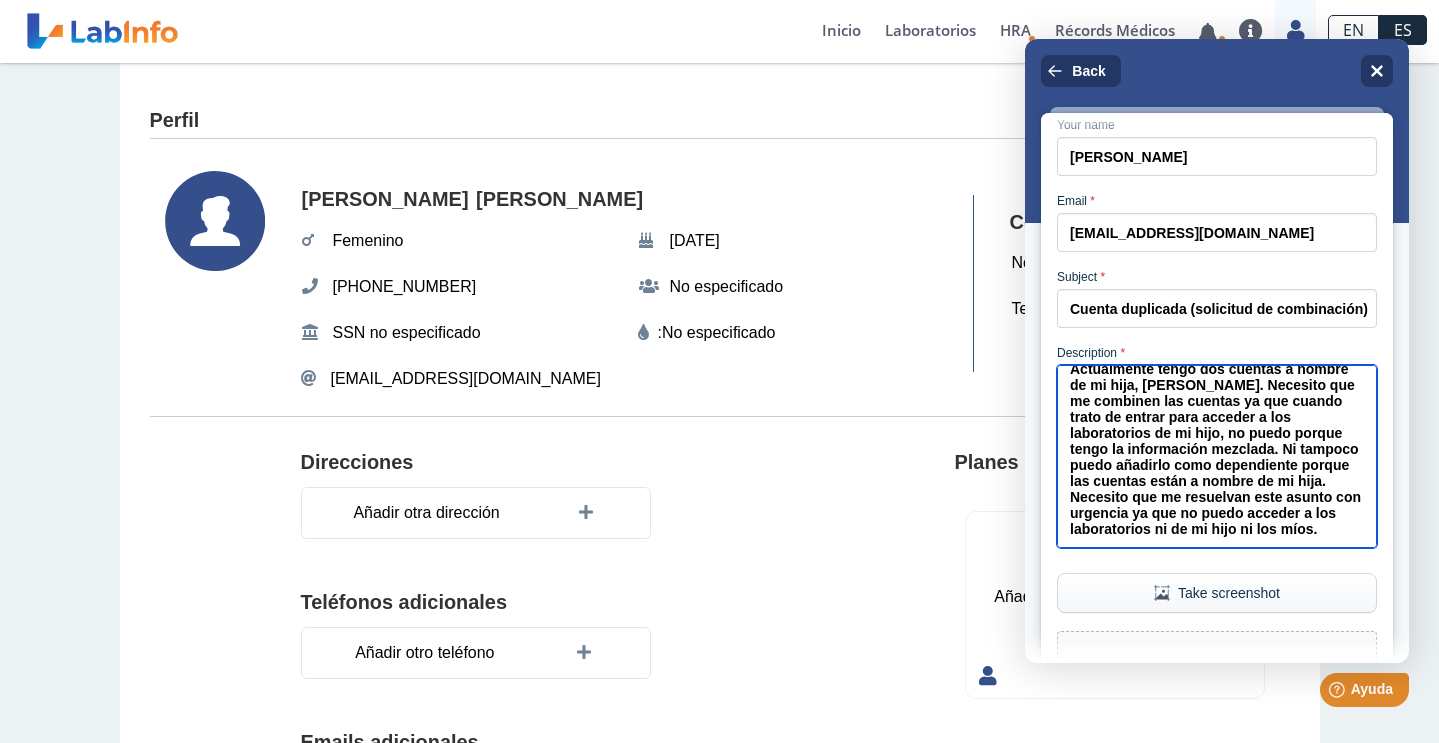 type on "Saludos. Mi nombre es [PERSON_NAME]. Me había comunicado hace varios meses atrás y no he recibido respuesta ni solución. Actualmente tengo dos cuentas a nombre de mi hija, [PERSON_NAME]. Necesito que me combinen las cuentas ya que cuando trato de entrar para acceder a los laboratorios de mi hijo, no puedo porque tengo la información mezclada. Ni tampoco puedo añadirlo como dependiente porque las cuentas están a nombre de mi hija. Necesito que me resuelvan este asunto con urgencia ya que no puedo acceder a los laboratorios ni de mi hijo ni los míos." 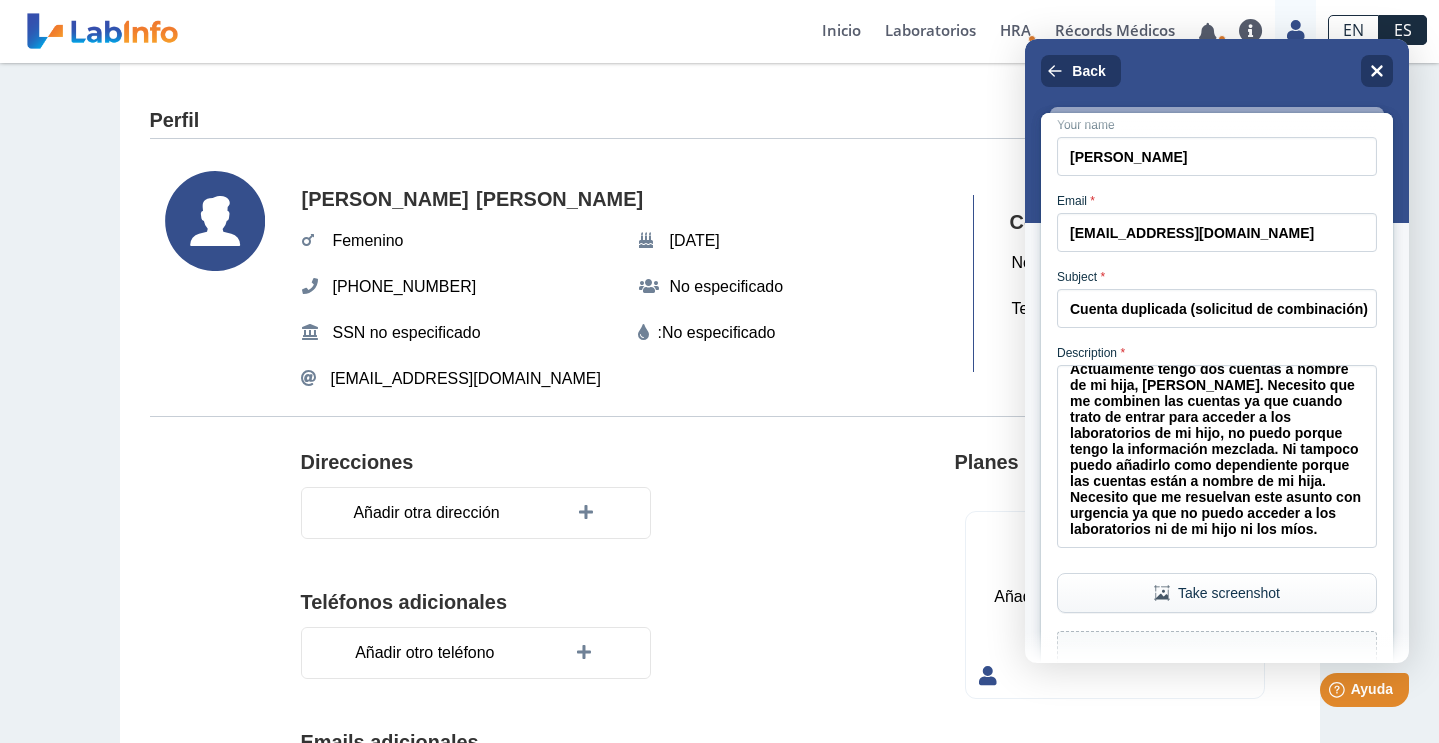 click on "Take screenshot" at bounding box center [1217, 593] 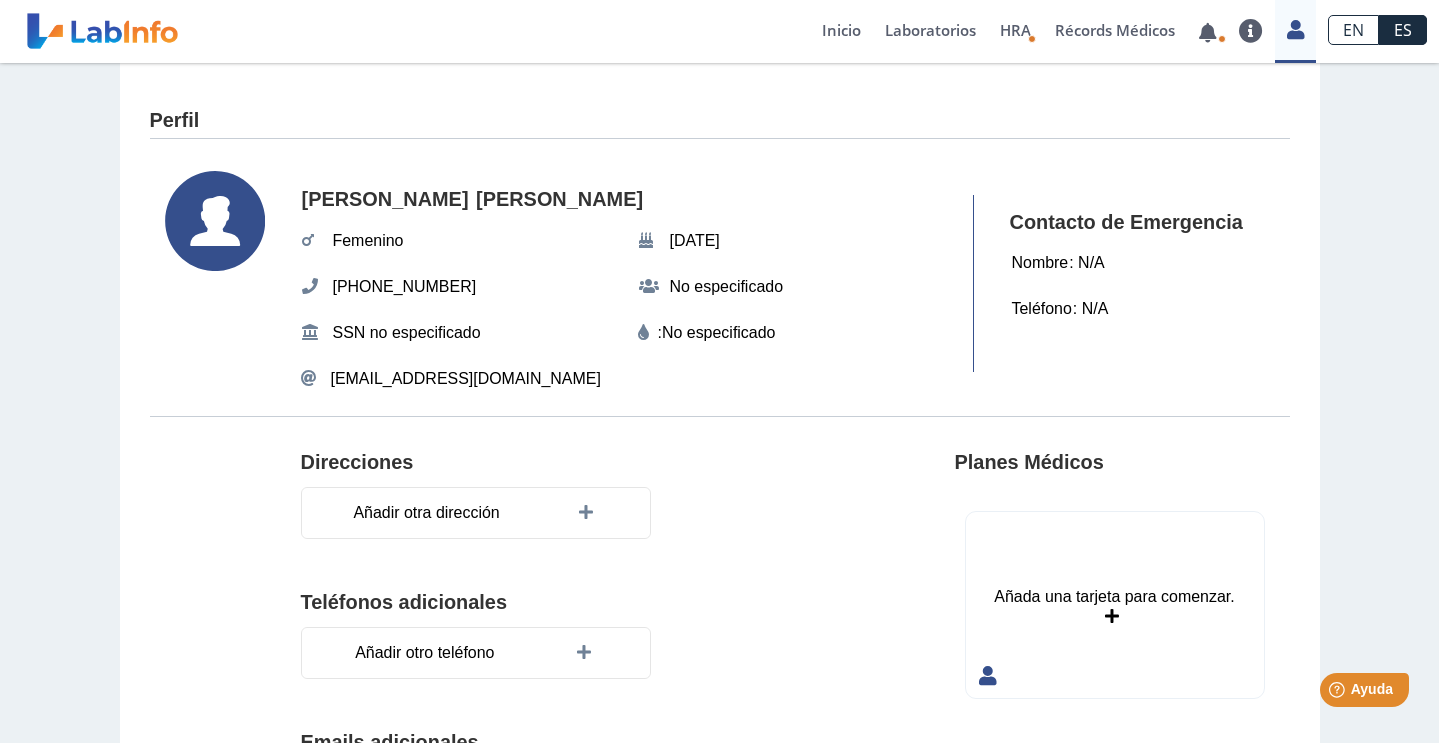 scroll, scrollTop: 5, scrollLeft: 0, axis: vertical 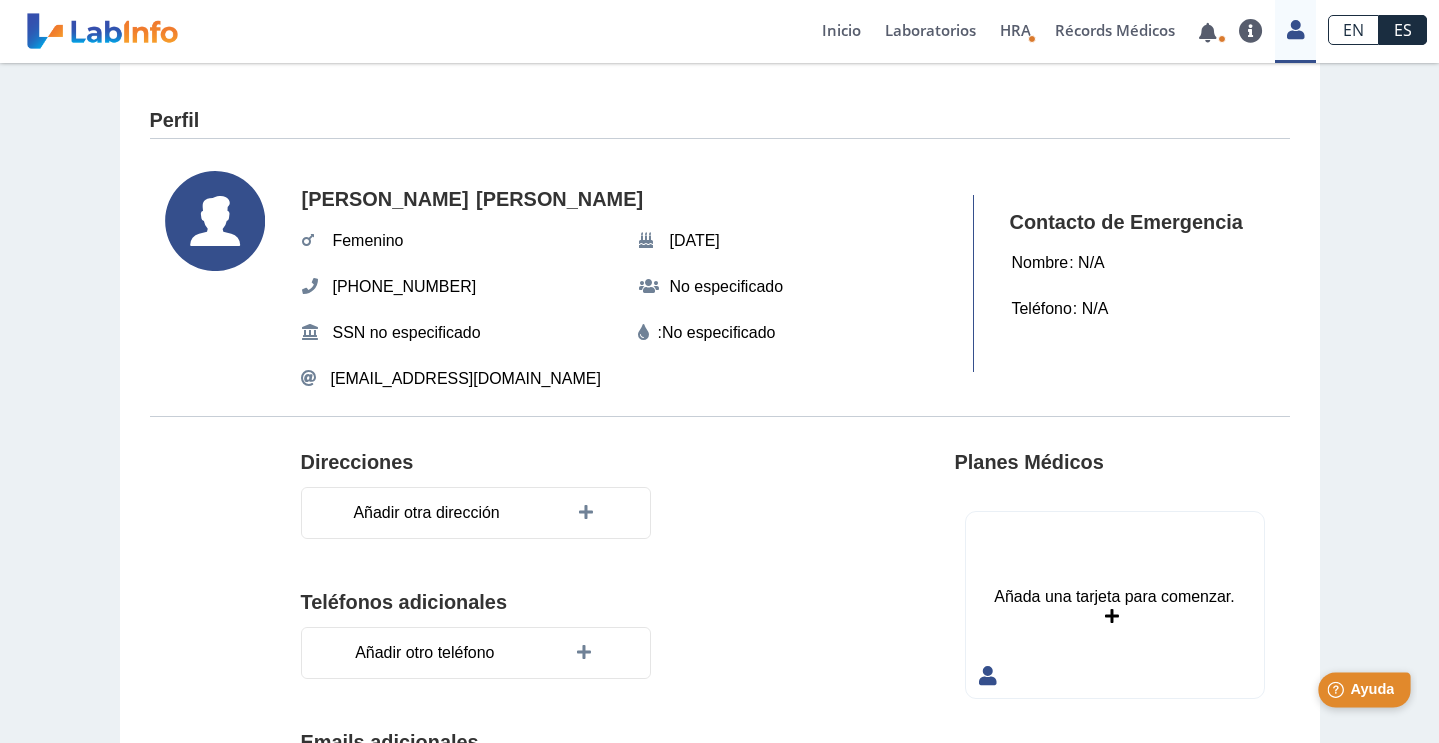 click on "Ayuda" at bounding box center (1372, 689) 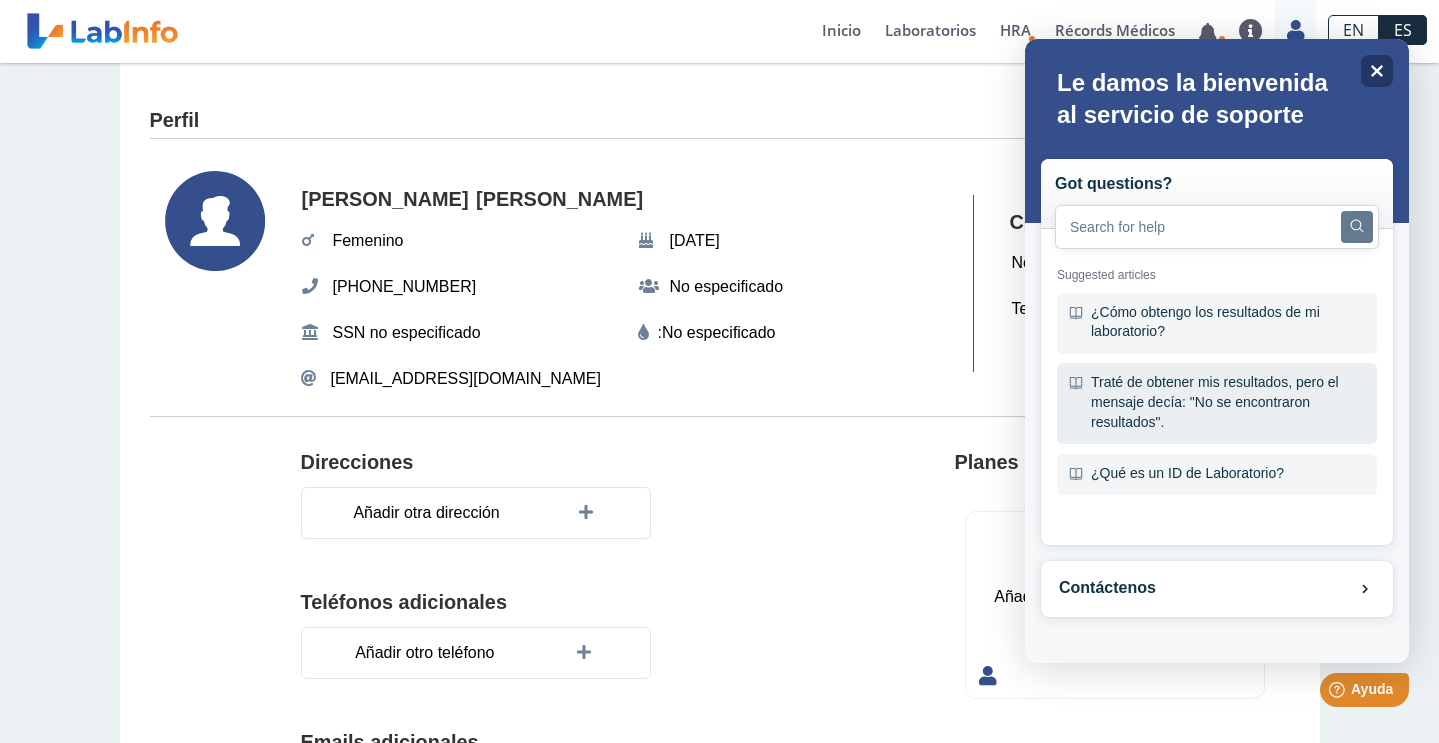 scroll, scrollTop: 0, scrollLeft: 0, axis: both 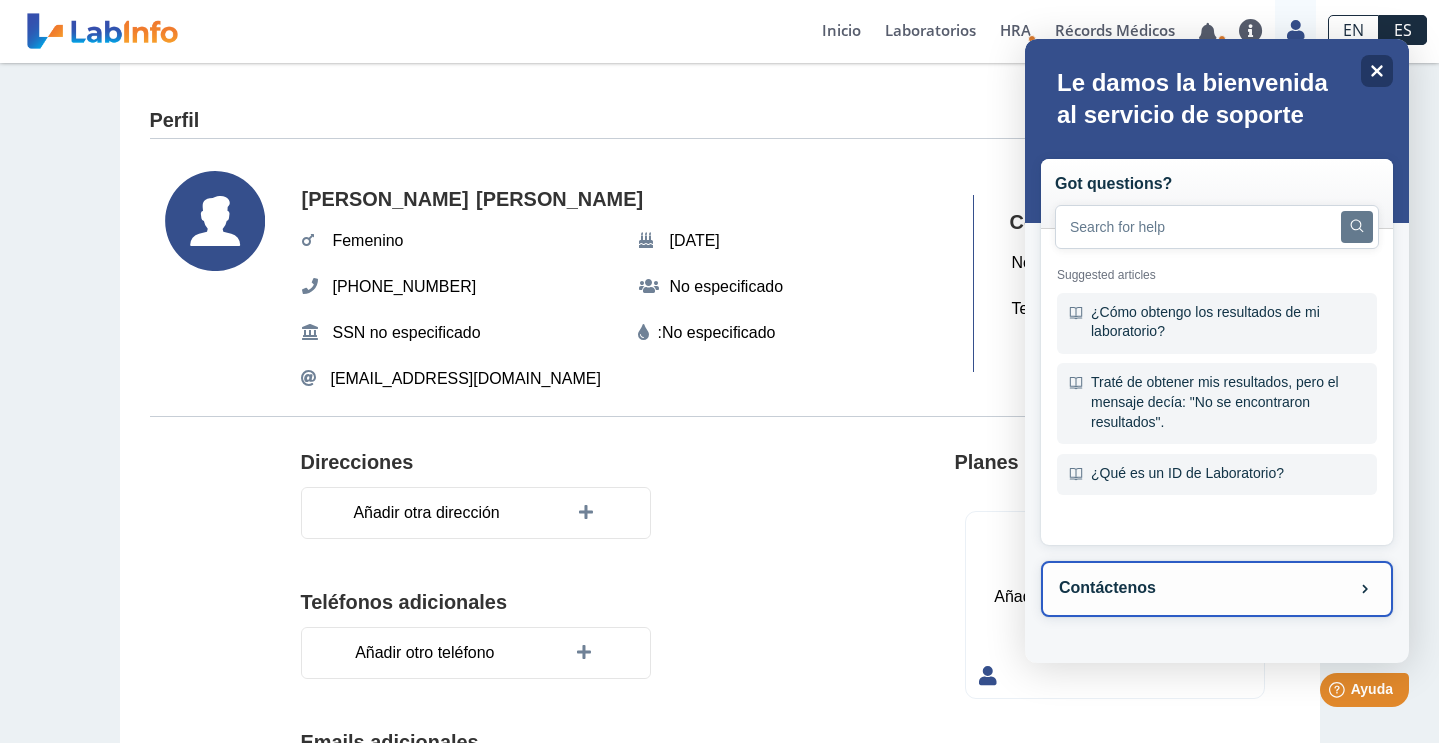 click on "Contáctenos" at bounding box center [1217, 589] 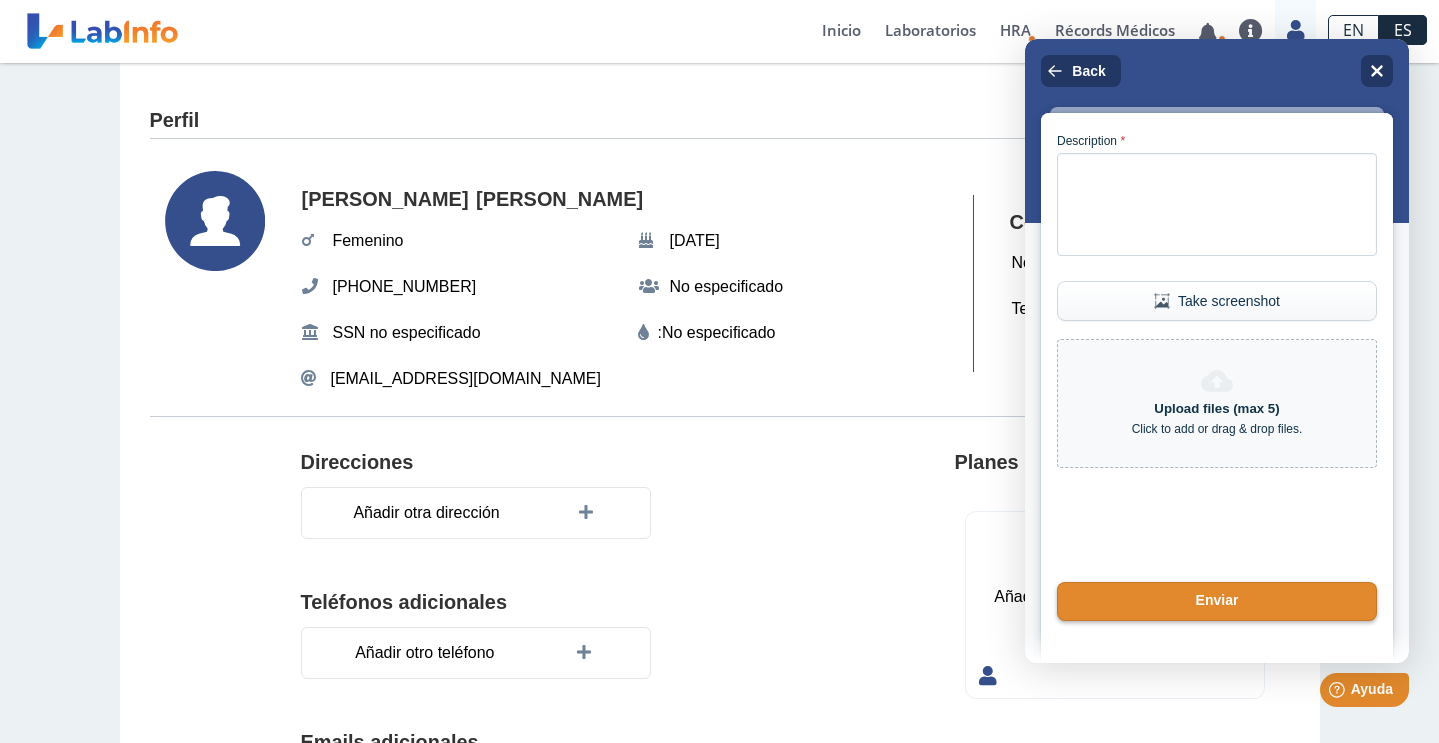 scroll, scrollTop: 282, scrollLeft: 0, axis: vertical 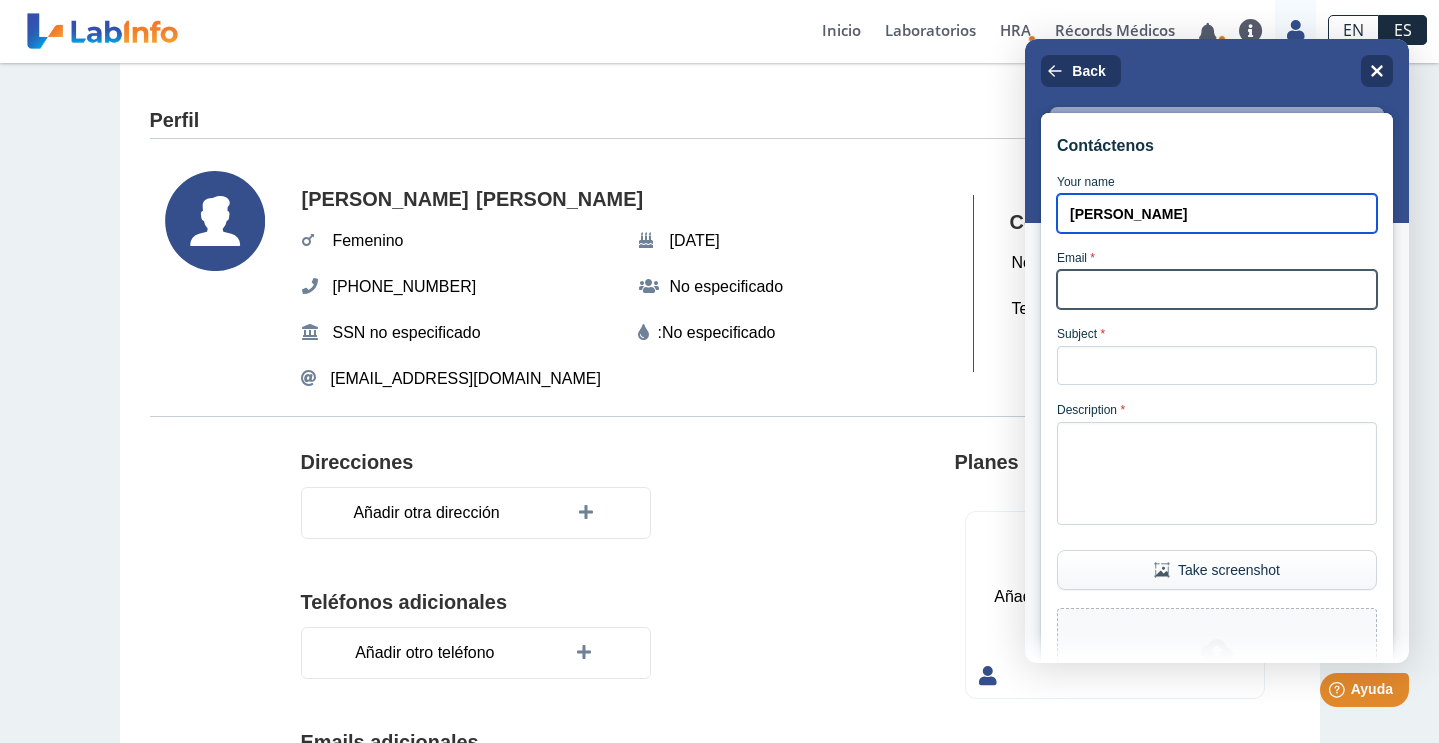 type on "[PERSON_NAME]" 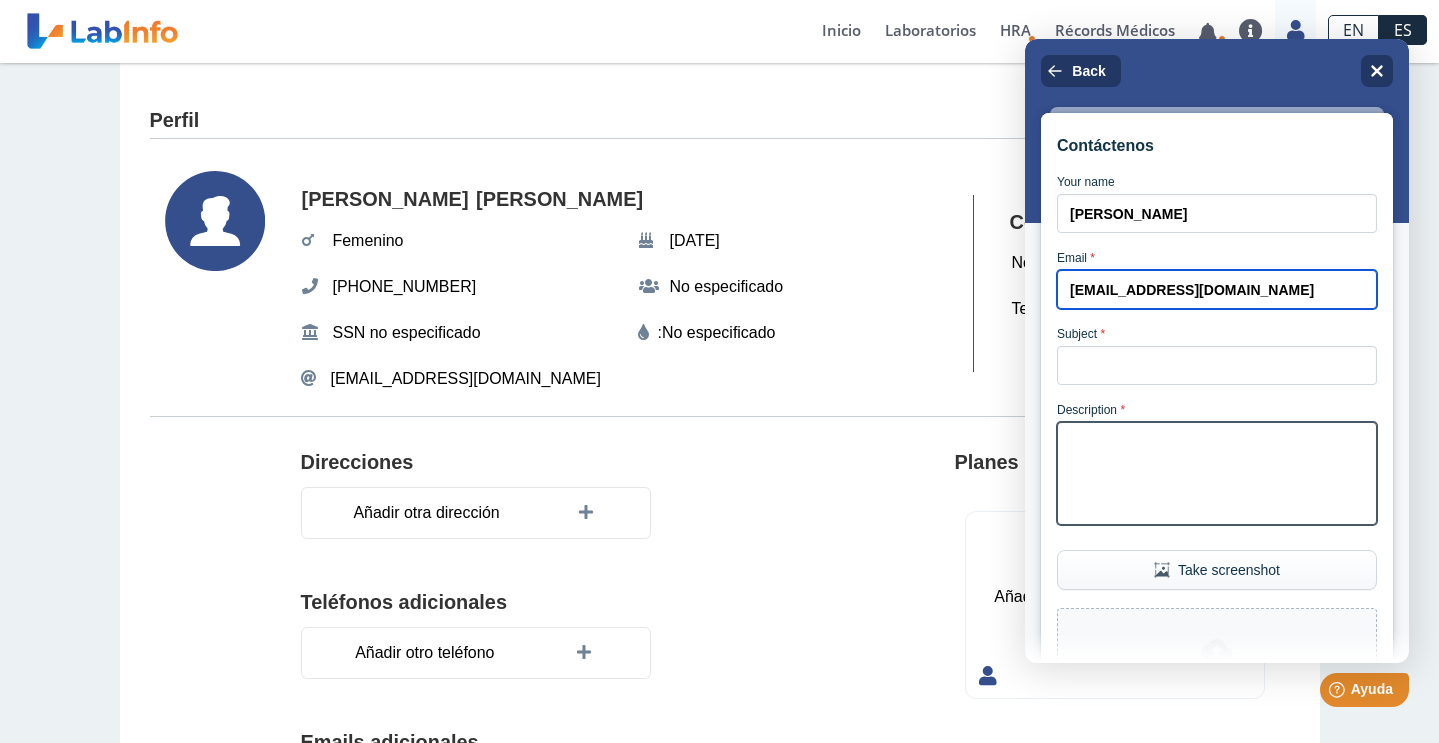 type on "[EMAIL_ADDRESS][DOMAIN_NAME]" 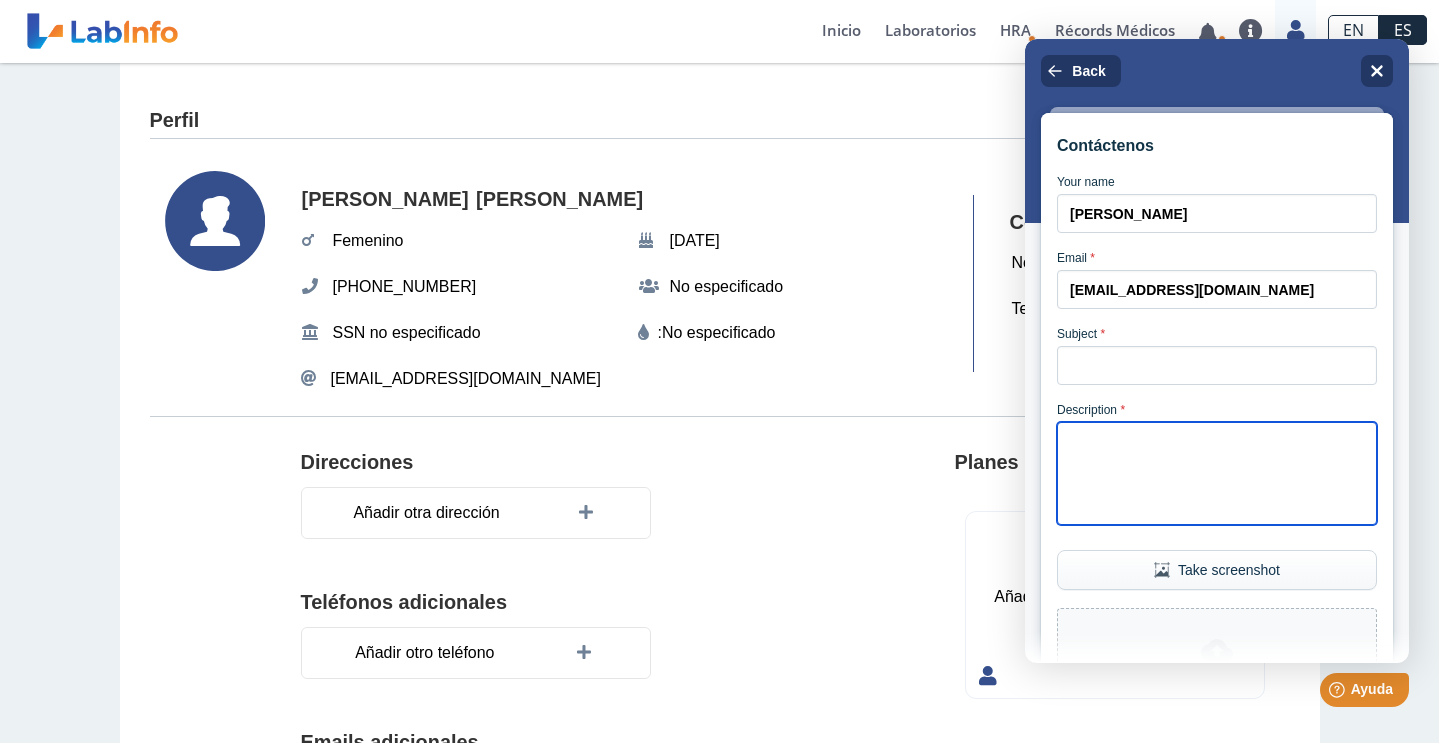 click on "Description   *" at bounding box center [1217, 473] 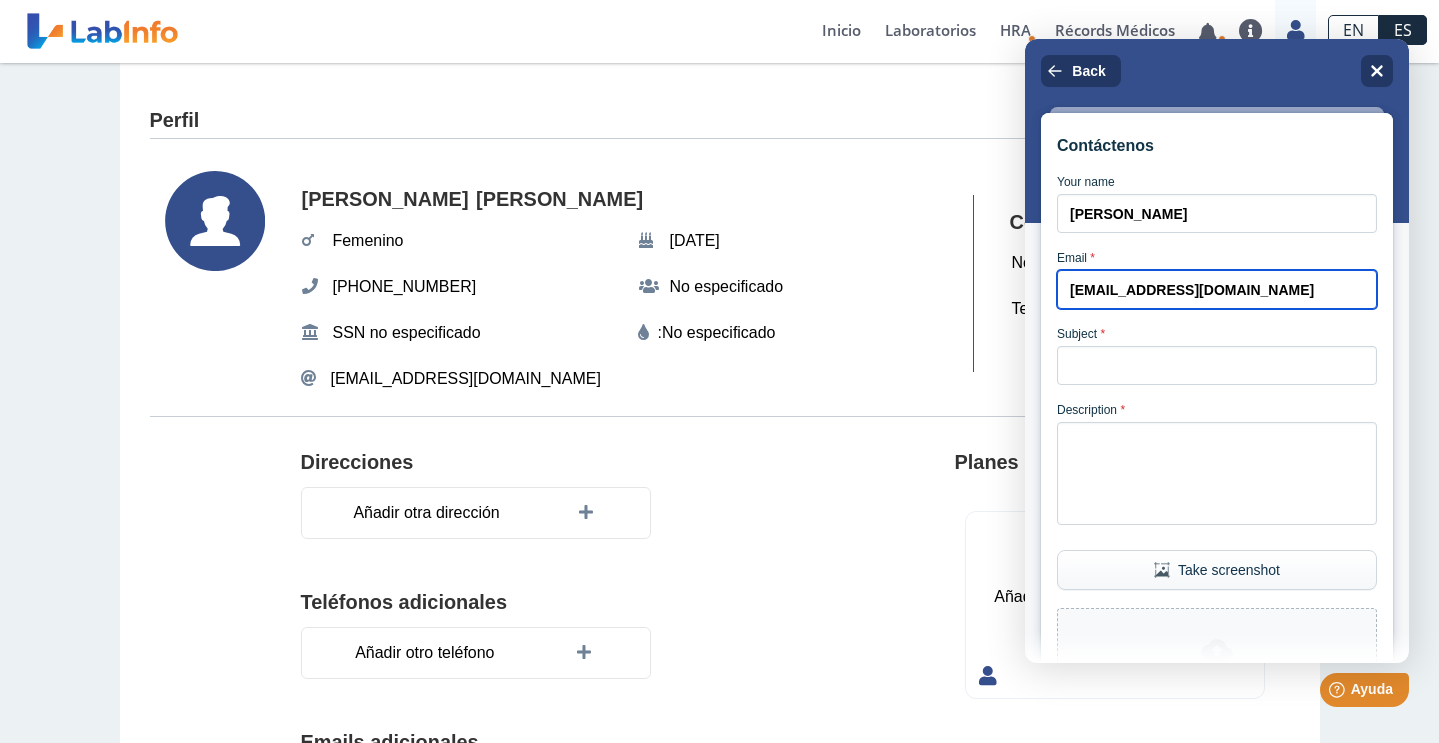 click on "[EMAIL_ADDRESS][DOMAIN_NAME]" at bounding box center [1217, 289] 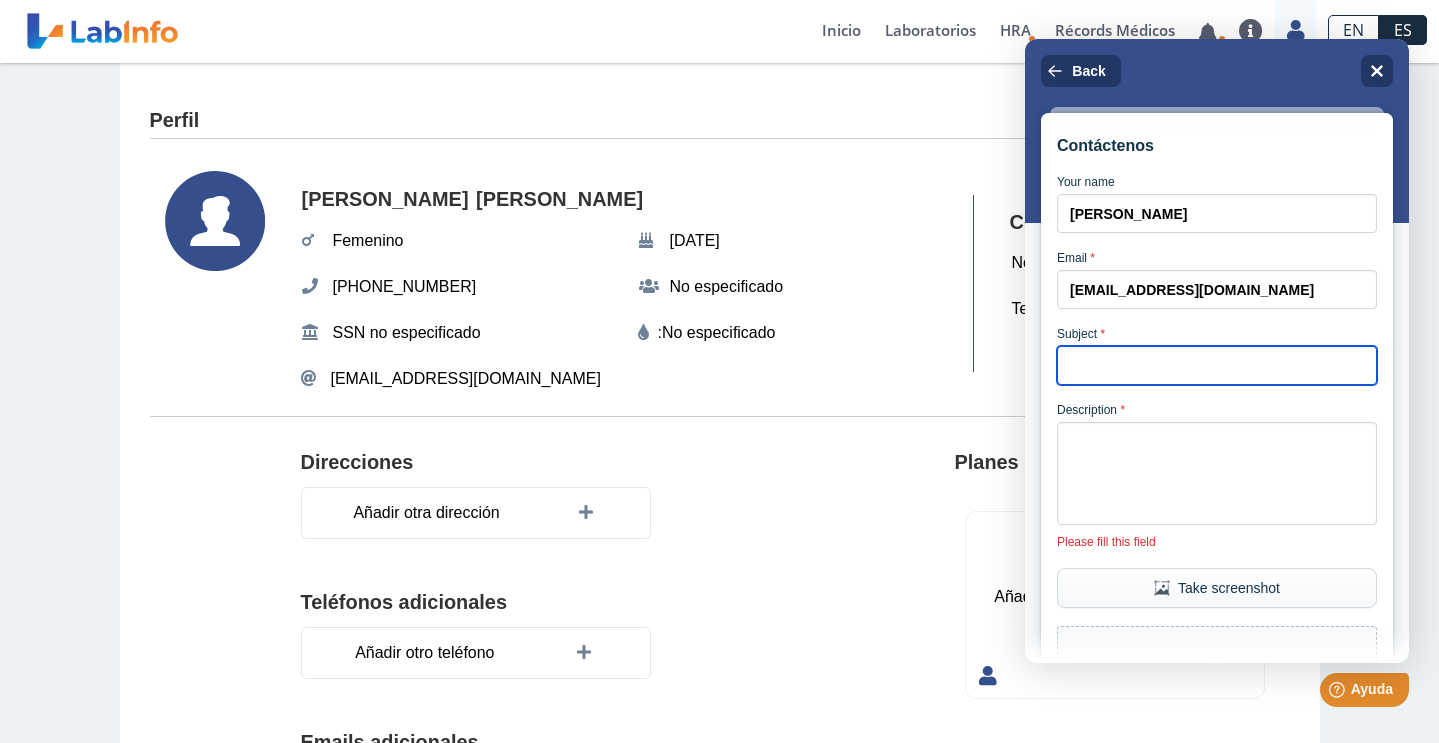click on "Subject   *" at bounding box center (1217, 365) 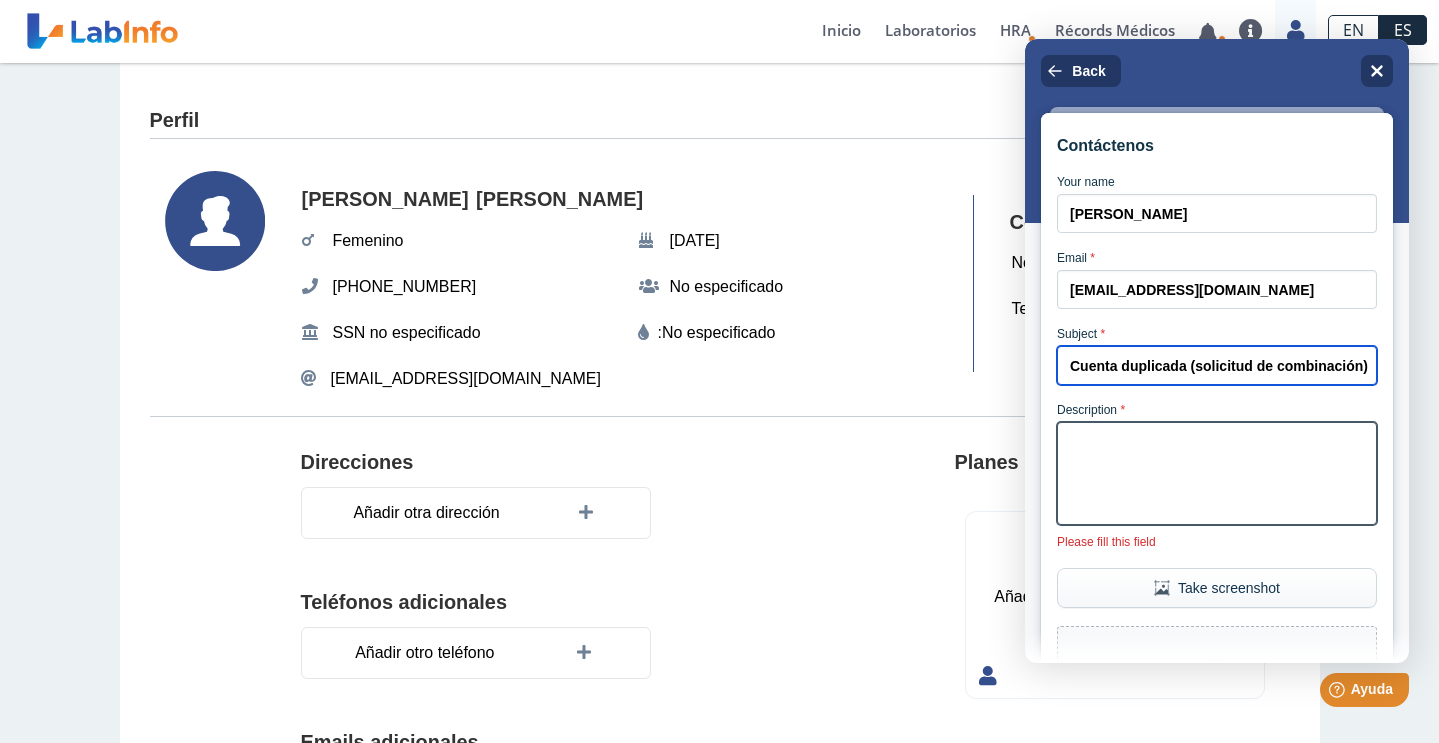 type on "Cuenta duplicada (solicitud de combinación)" 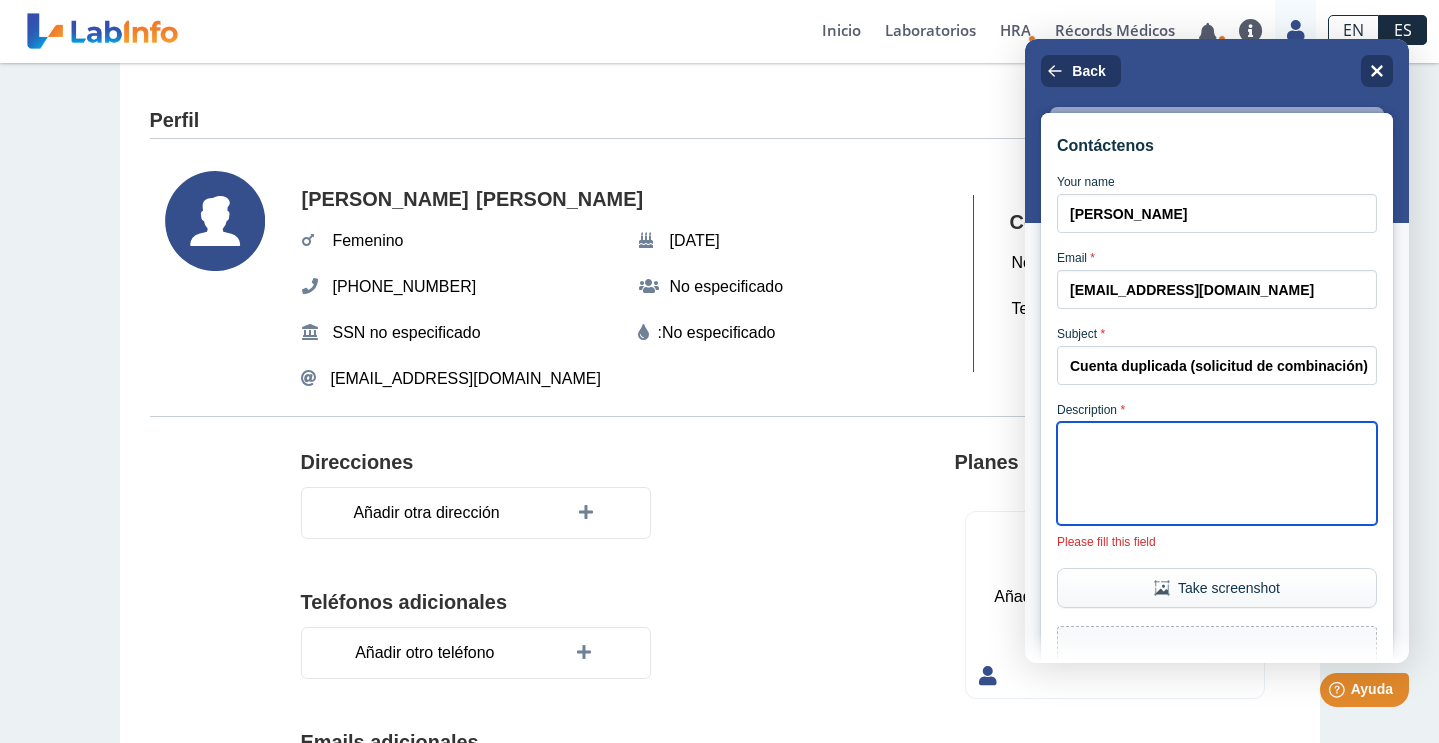 click on "Description   *" at bounding box center (1217, 473) 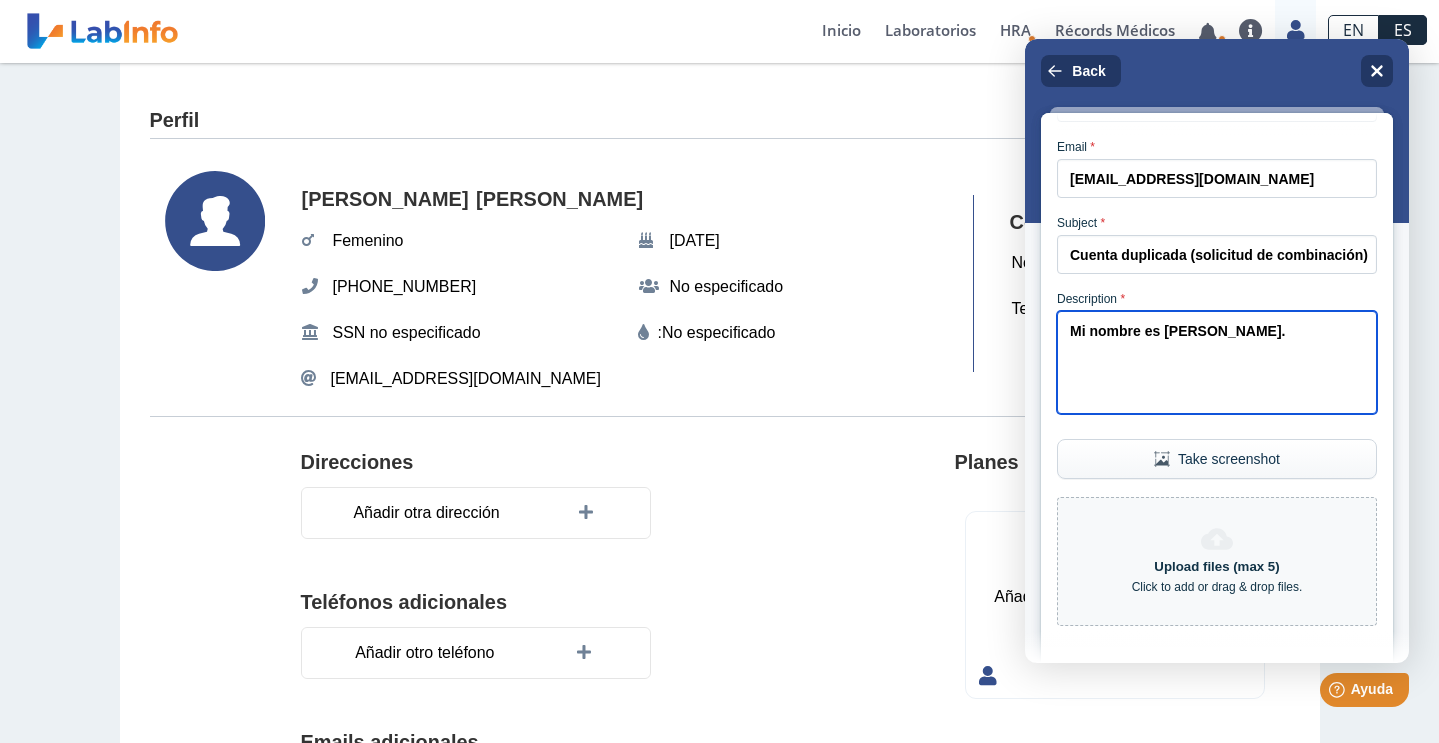 scroll, scrollTop: 115, scrollLeft: 0, axis: vertical 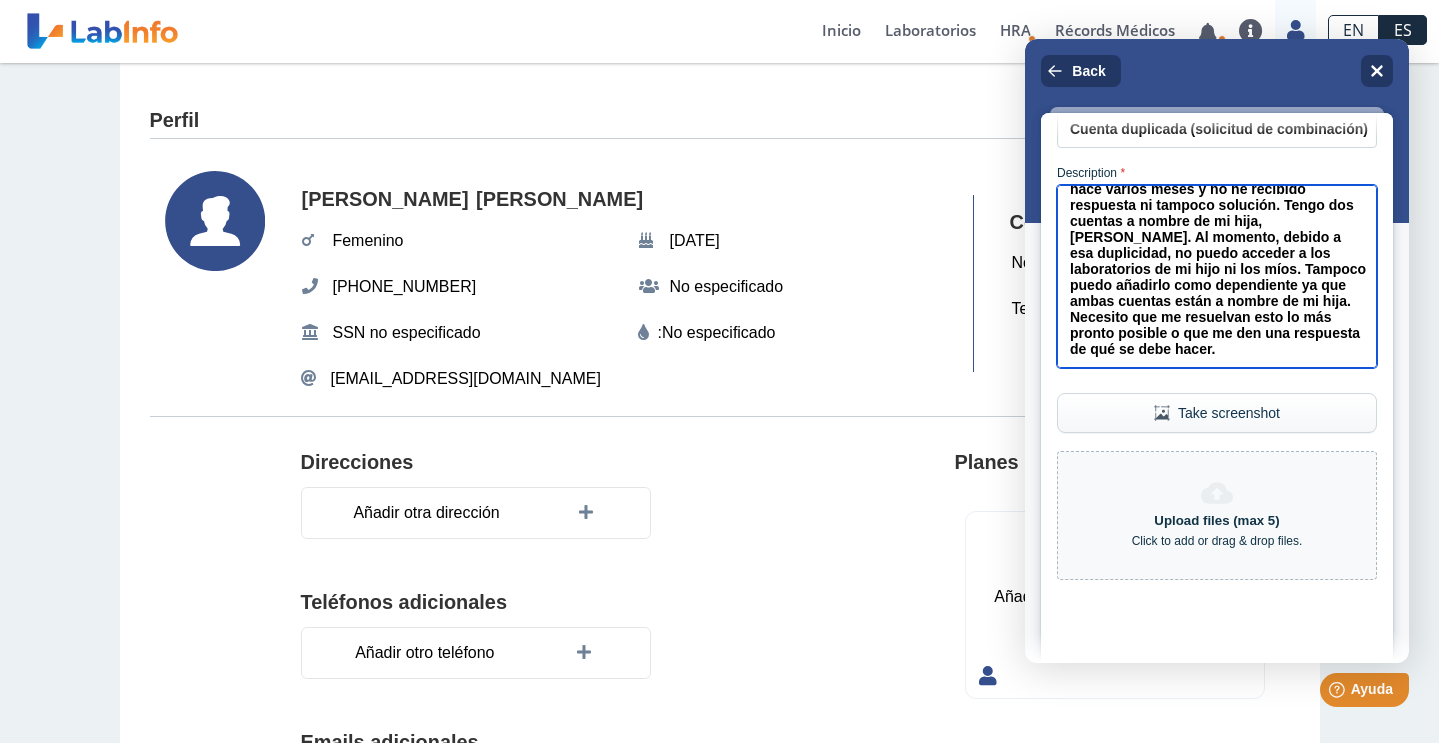 type on "Mi nombre es [PERSON_NAME]. Escribí hace varios meses y no he recibido respuesta ni tampoco solución. Tengo dos cuentas a nombre de mi hija, [PERSON_NAME]. Al momento, debido a esa duplicidad, no puedo acceder a los laboratorios de mi hijo ni los míos. Tampoco puedo añadirlo como dependiente ya que ambas cuentas están a nombre de mi hija. Necesito que me resuelvan esto lo más pronto posible o que me den una respuesta de qué se debe hacer." 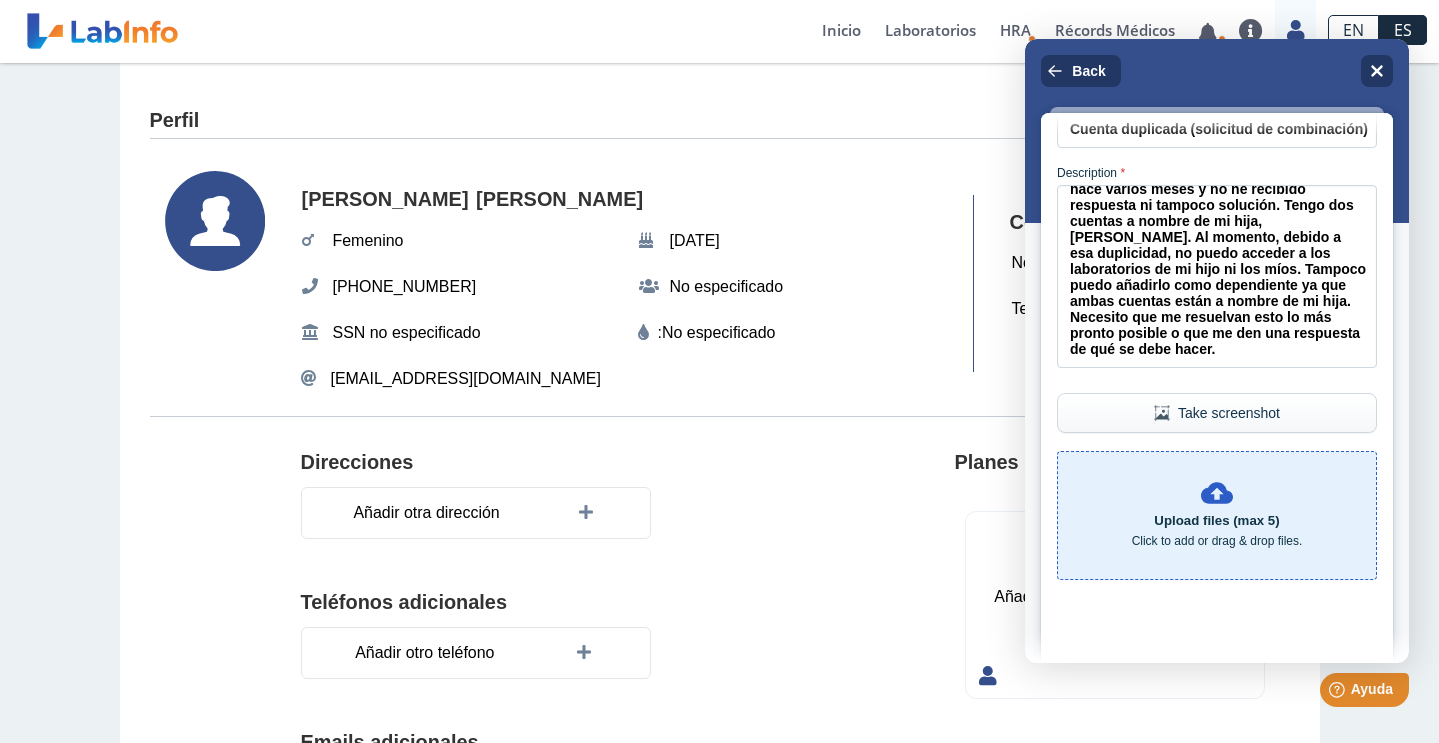 click on "Click to add or drag & drop files." at bounding box center [1217, 541] 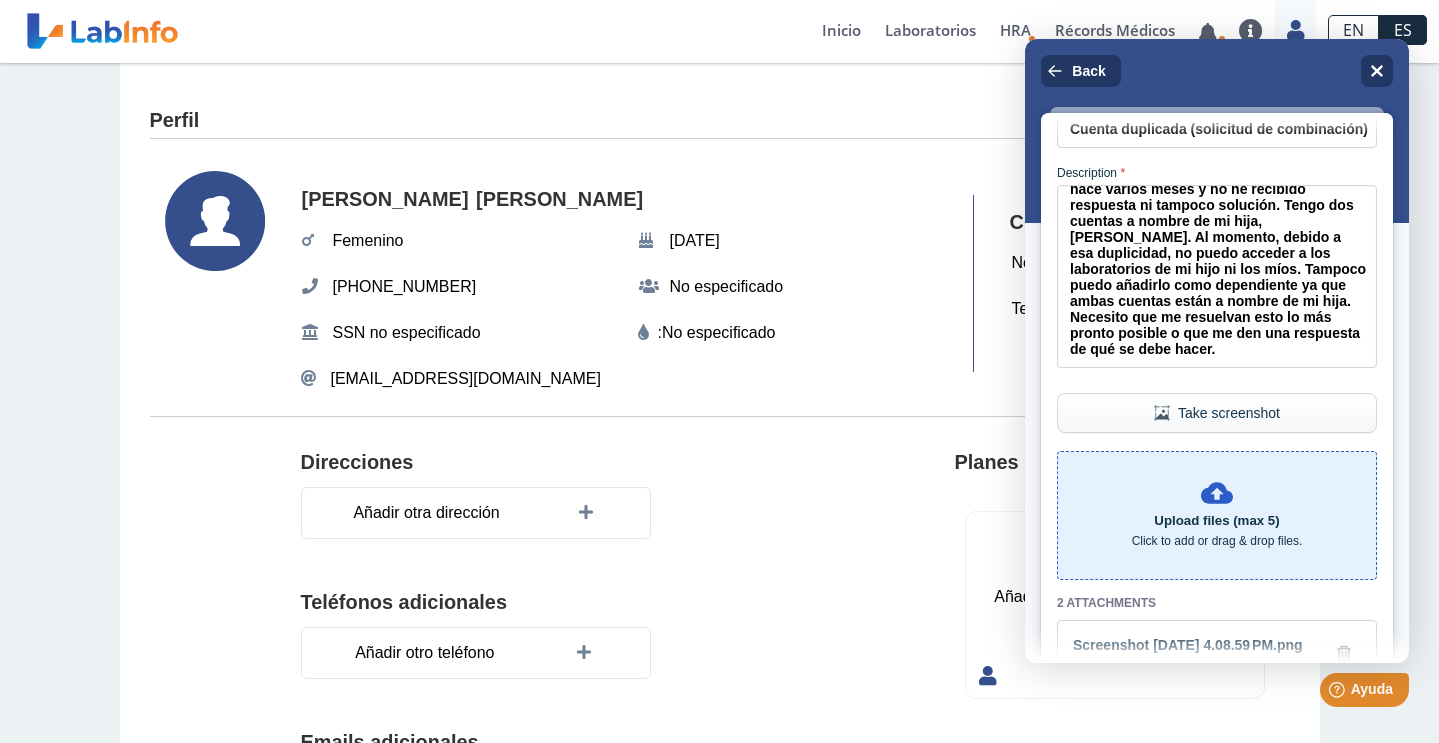 scroll, scrollTop: 5, scrollLeft: 0, axis: vertical 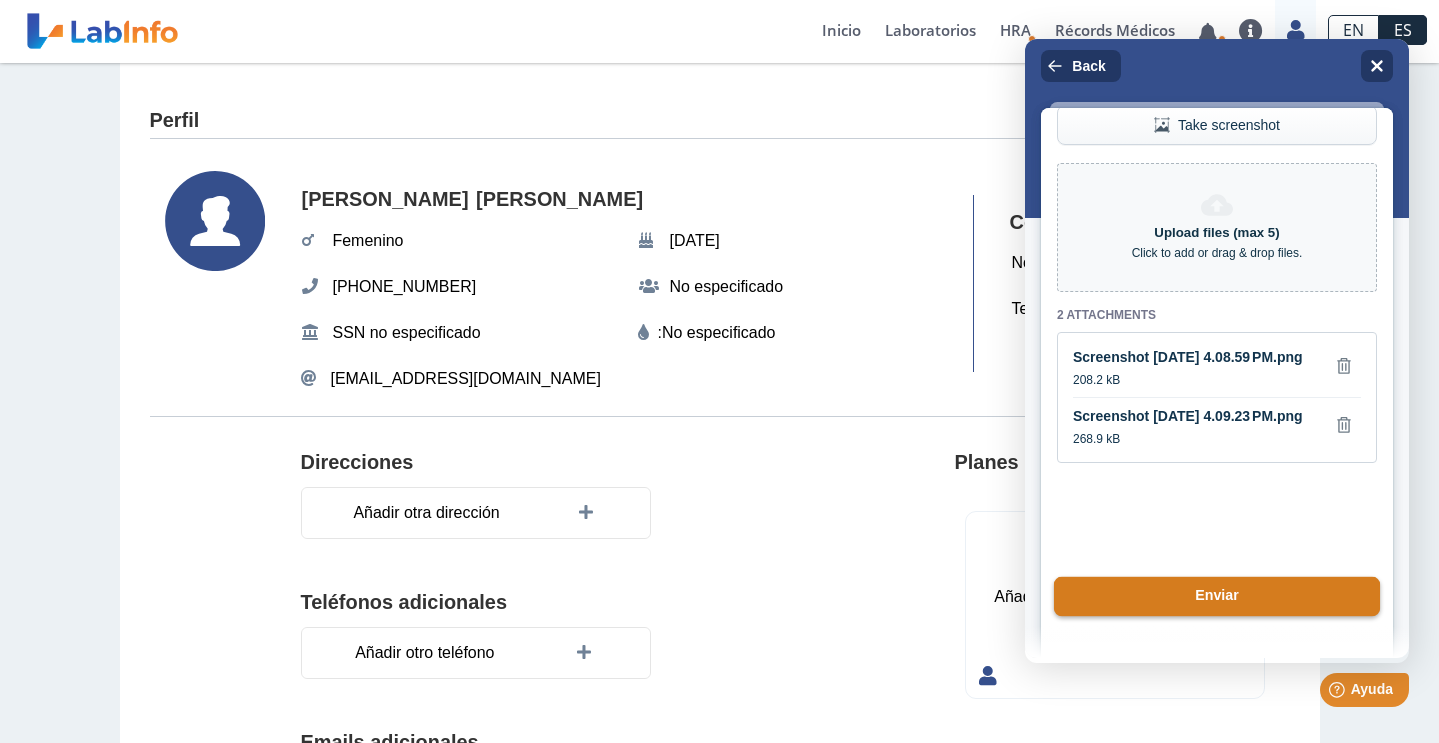 click on "Enviar" at bounding box center (1217, 597) 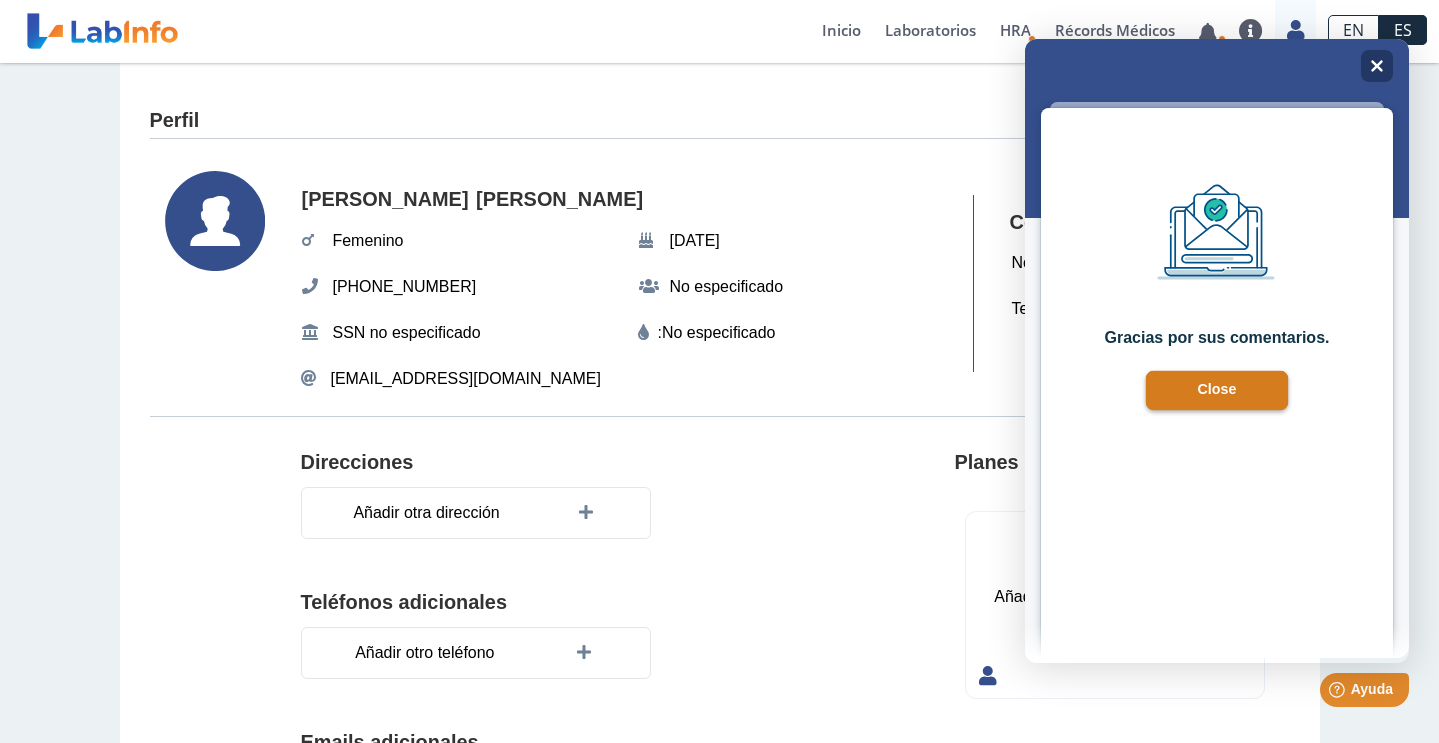 click on "Close" at bounding box center (1217, 391) 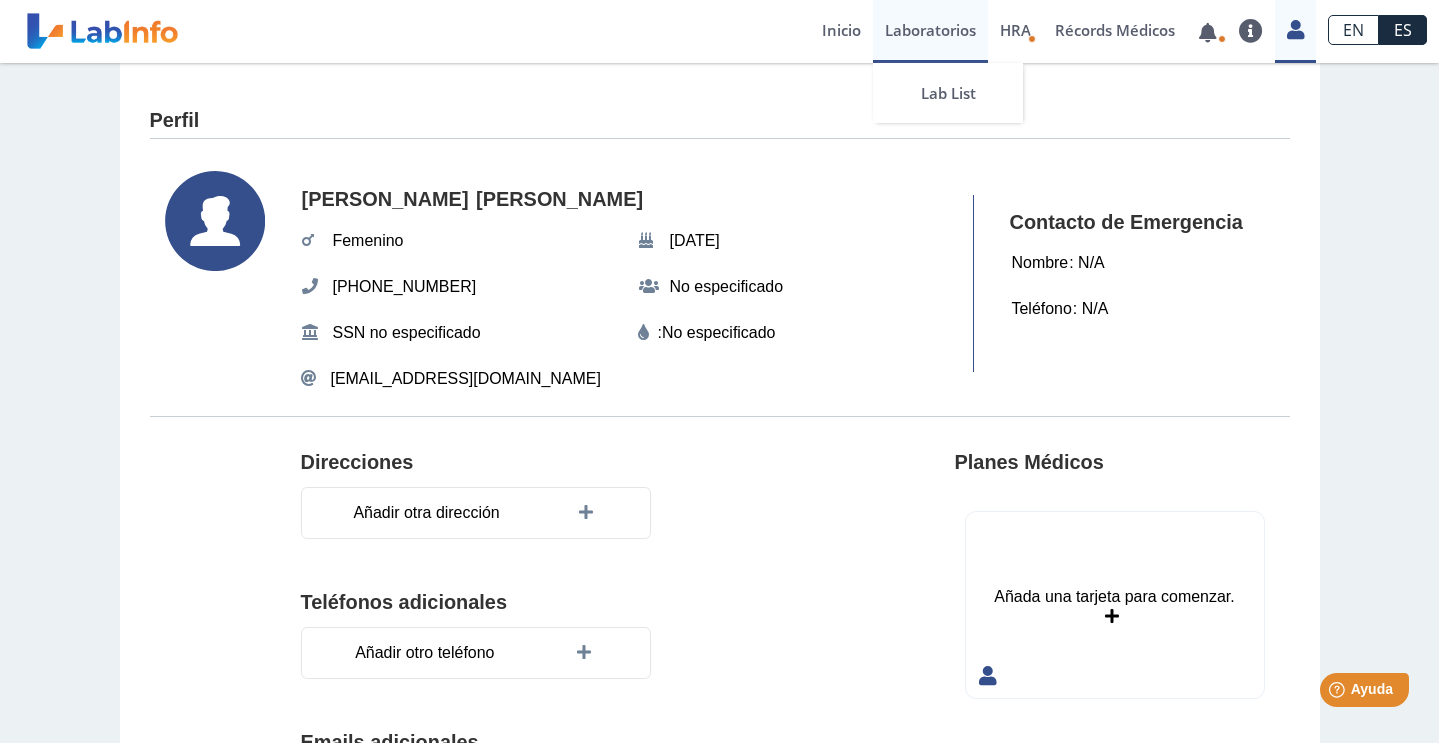 scroll, scrollTop: 0, scrollLeft: 0, axis: both 